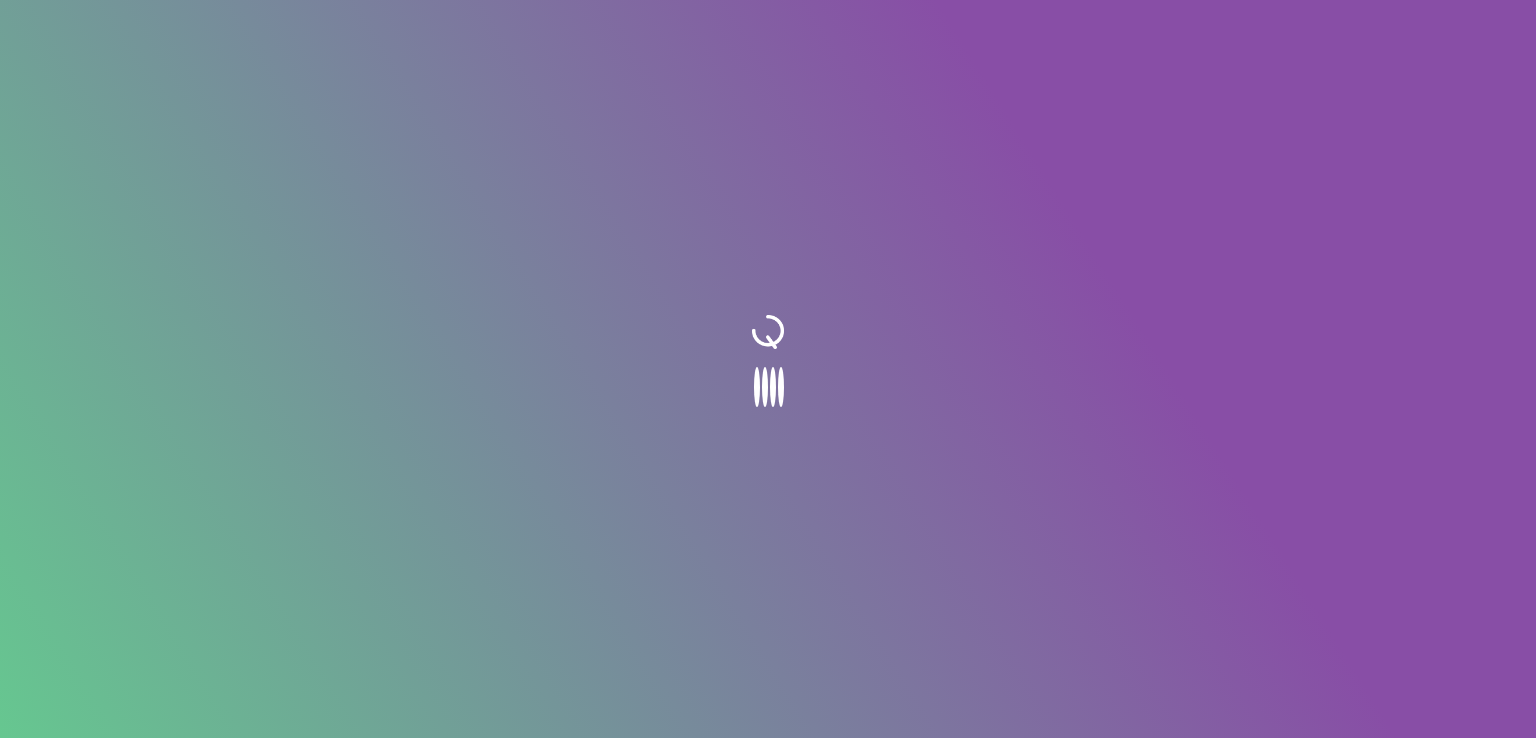 scroll, scrollTop: 0, scrollLeft: 0, axis: both 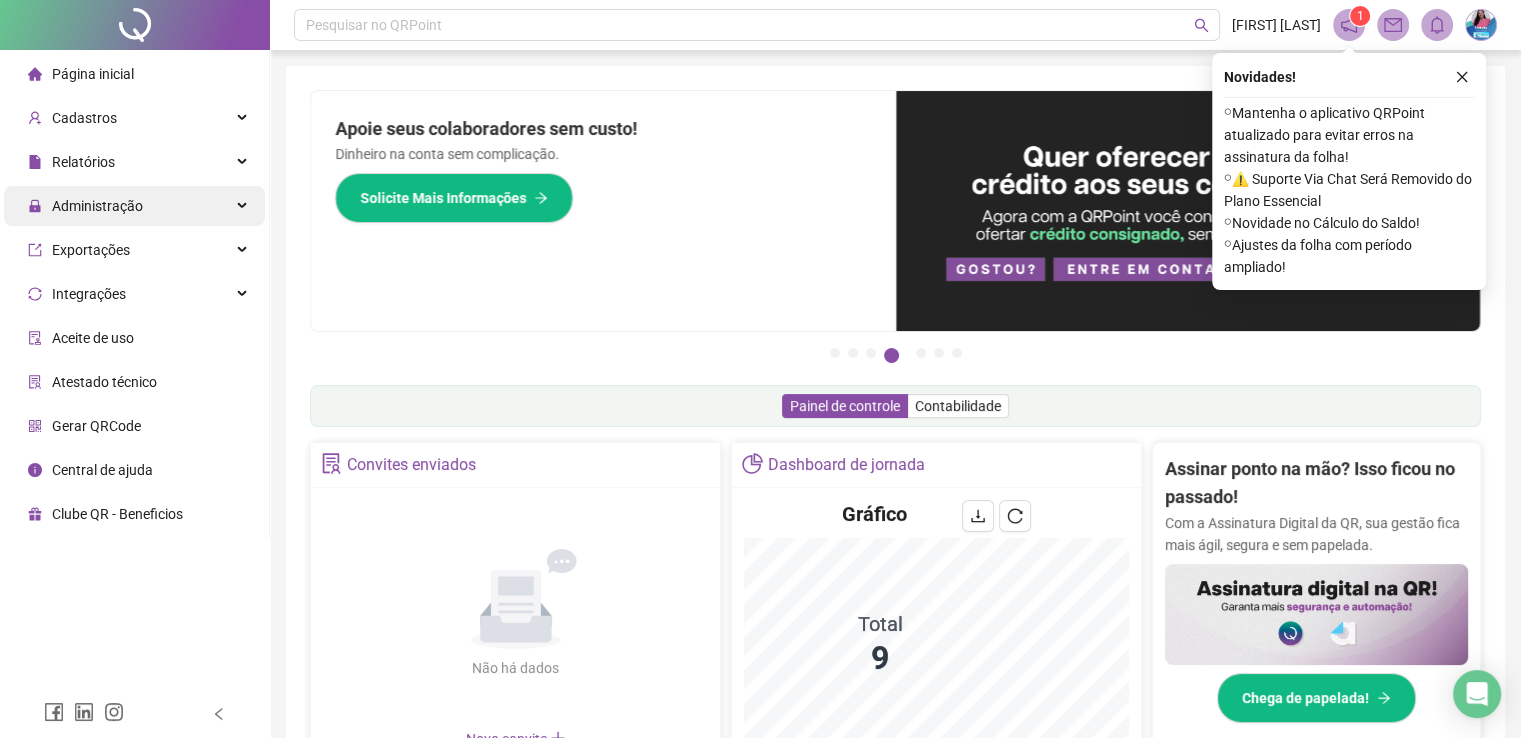 click on "Administração" at bounding box center [97, 206] 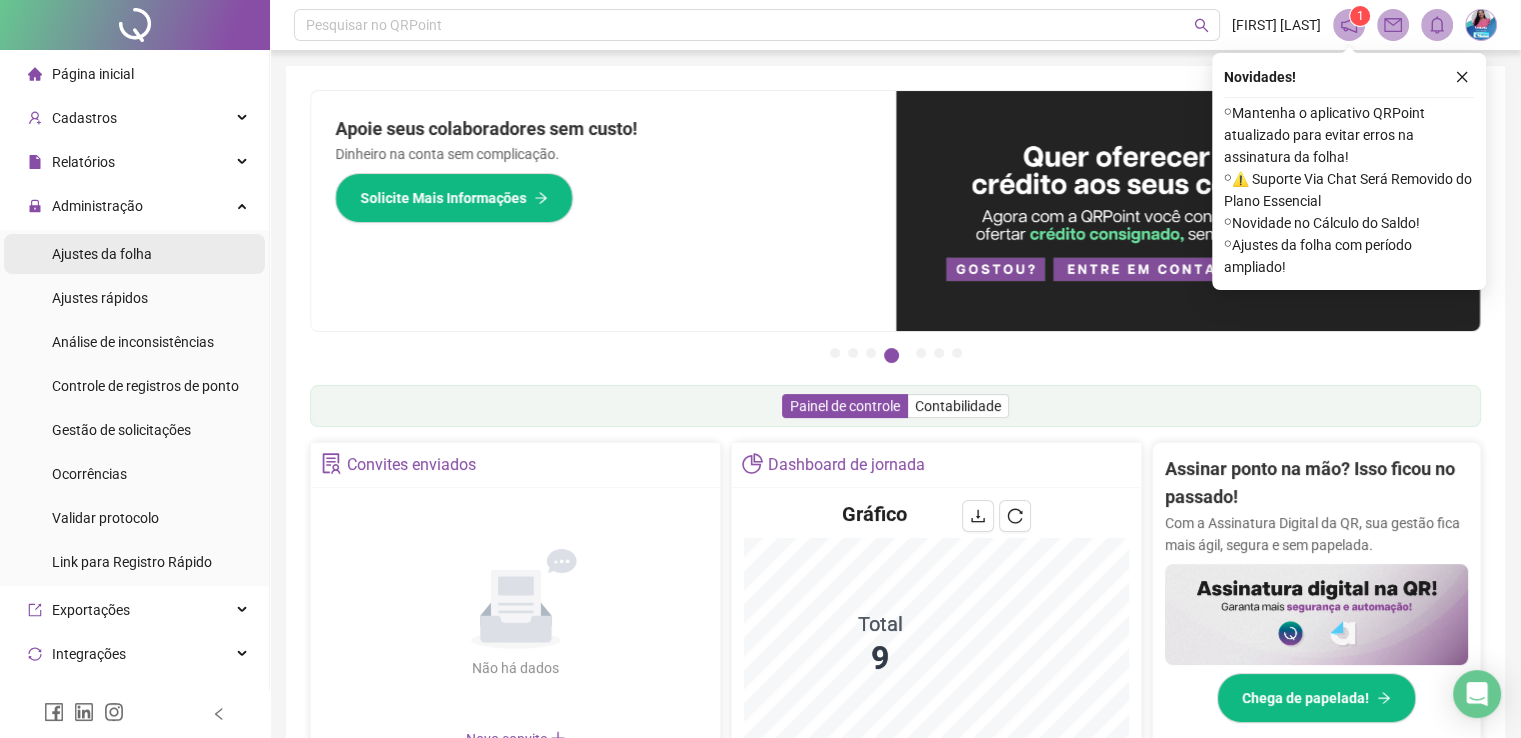 click on "Ajustes da folha" at bounding box center (102, 254) 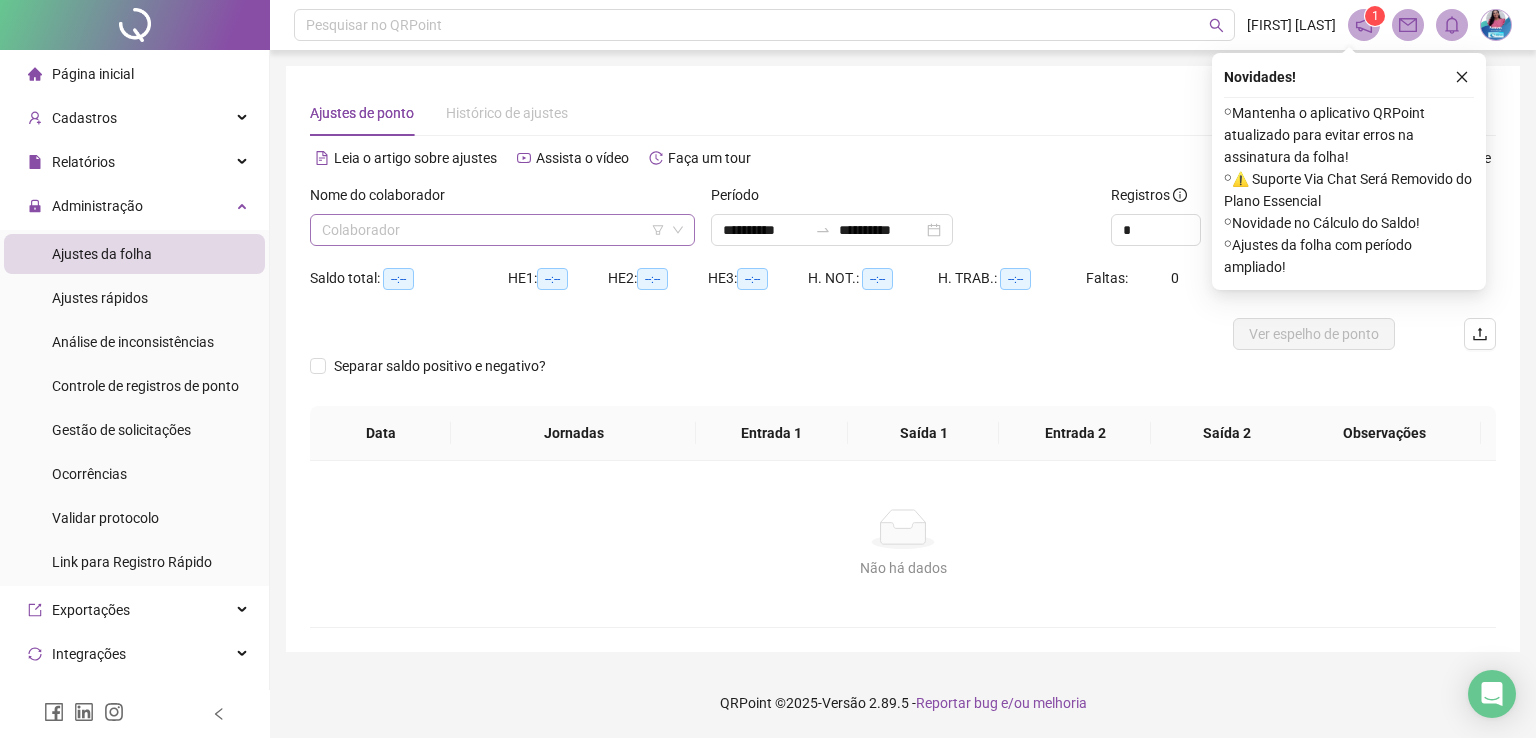 click at bounding box center [493, 230] 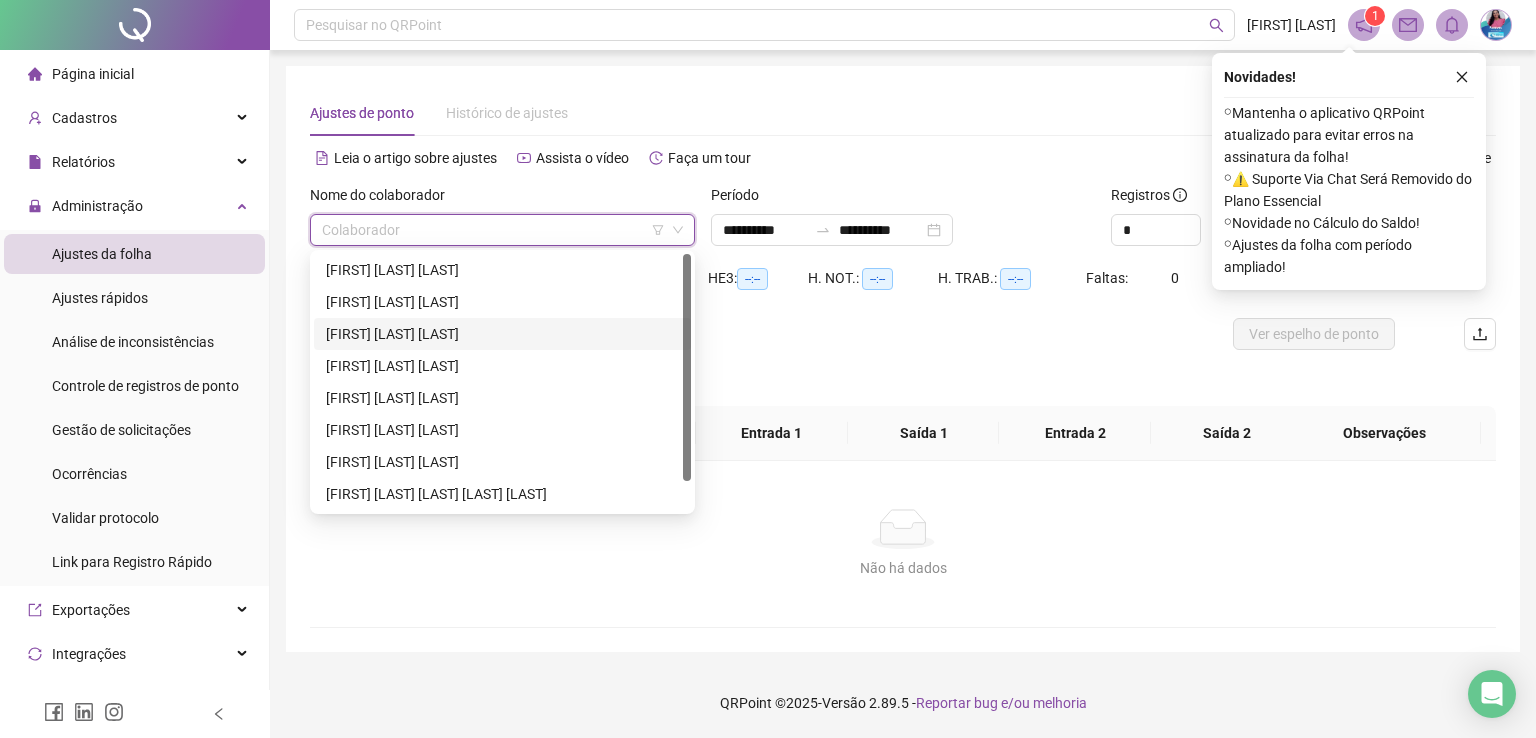 click on "[FIRST] [LAST] [LAST]" at bounding box center (502, 334) 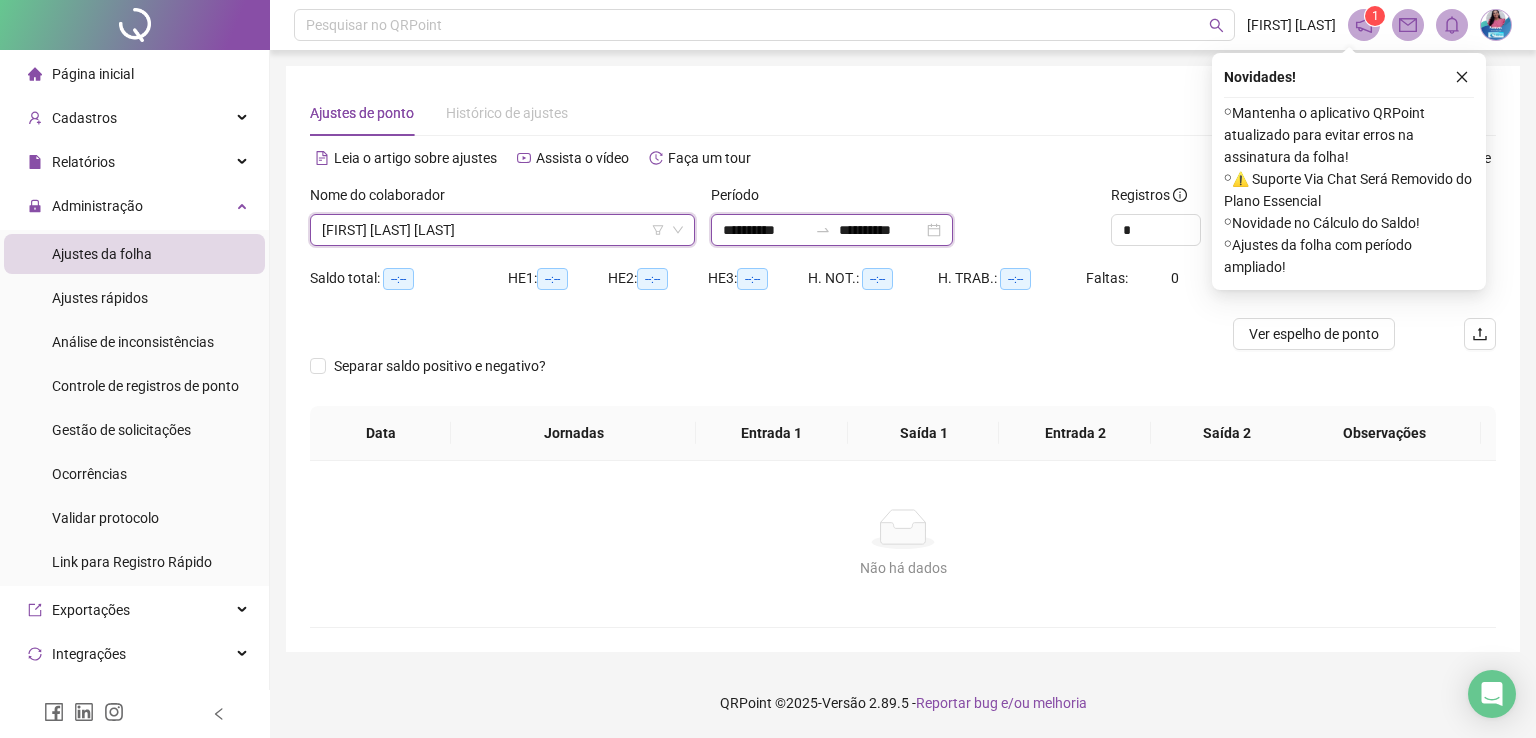 click on "**********" at bounding box center [765, 230] 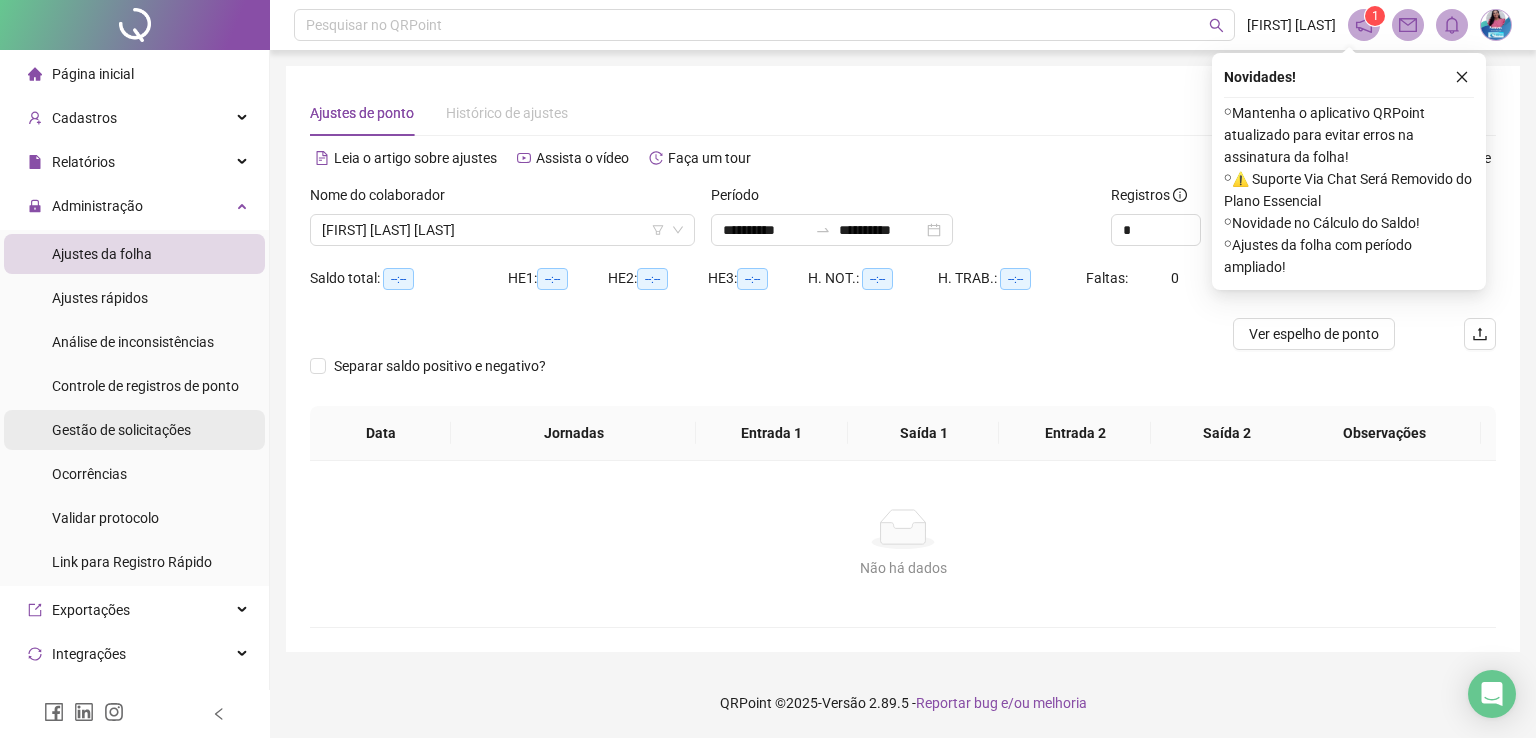 click on "Gestão de solicitações" at bounding box center [121, 430] 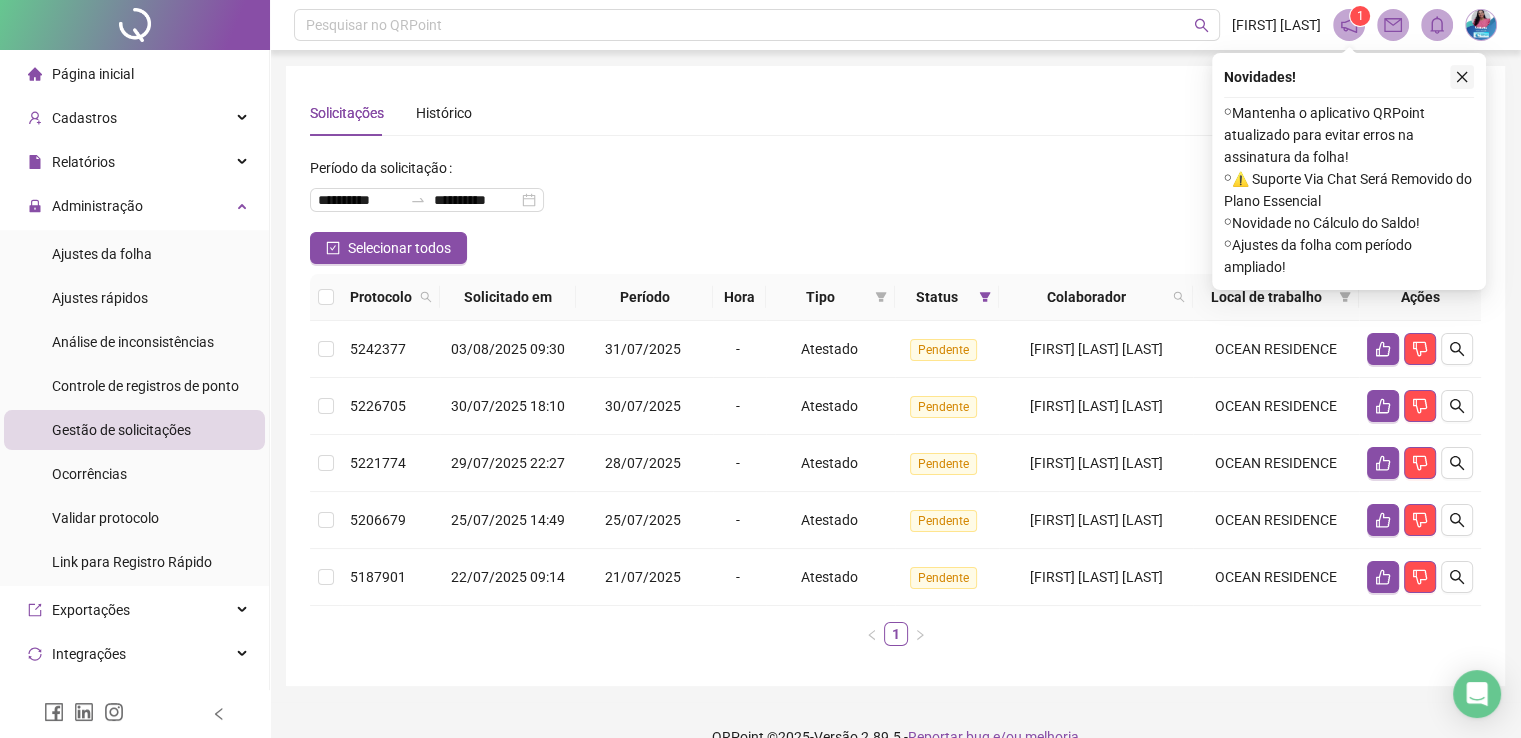 drag, startPoint x: 1464, startPoint y: 75, endPoint x: 1447, endPoint y: 140, distance: 67.18631 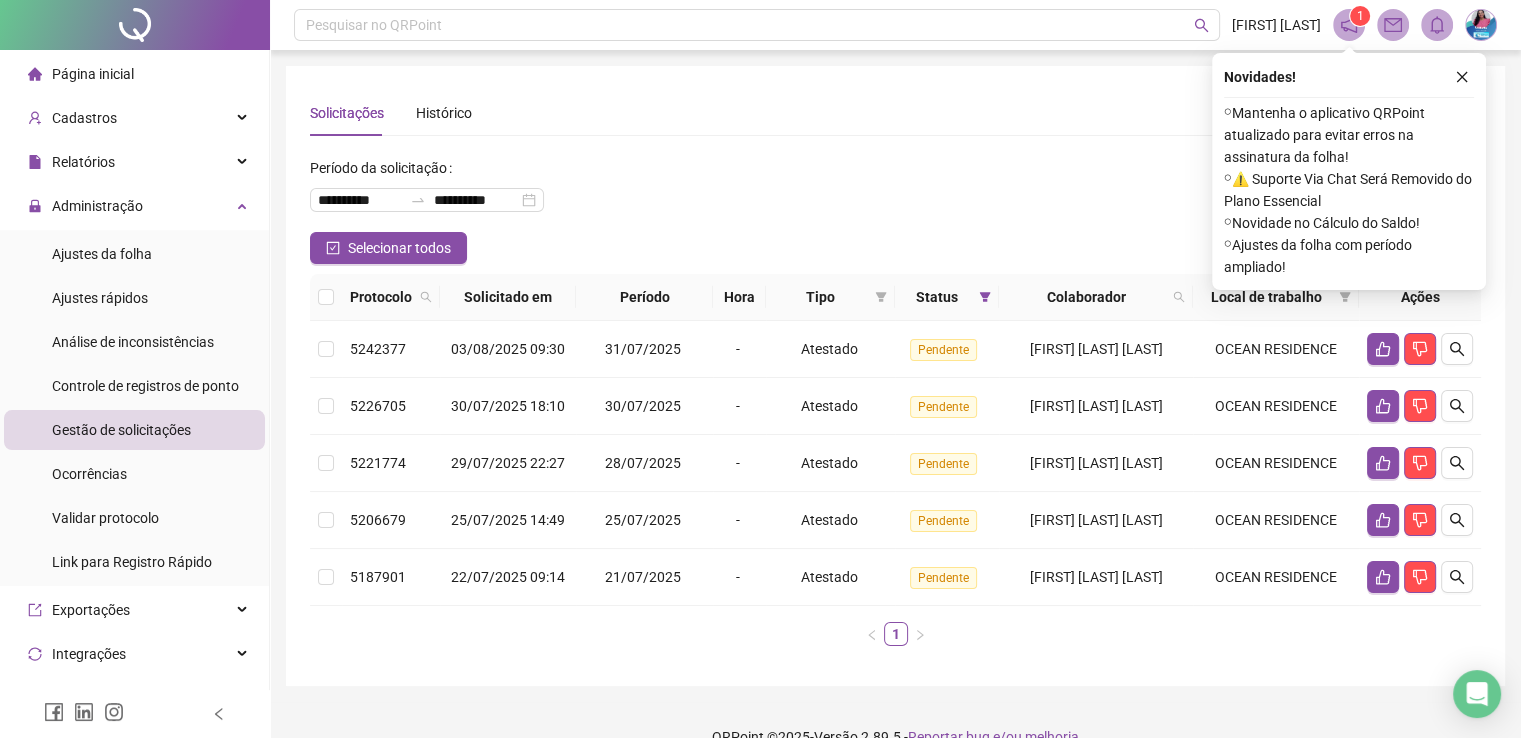 click 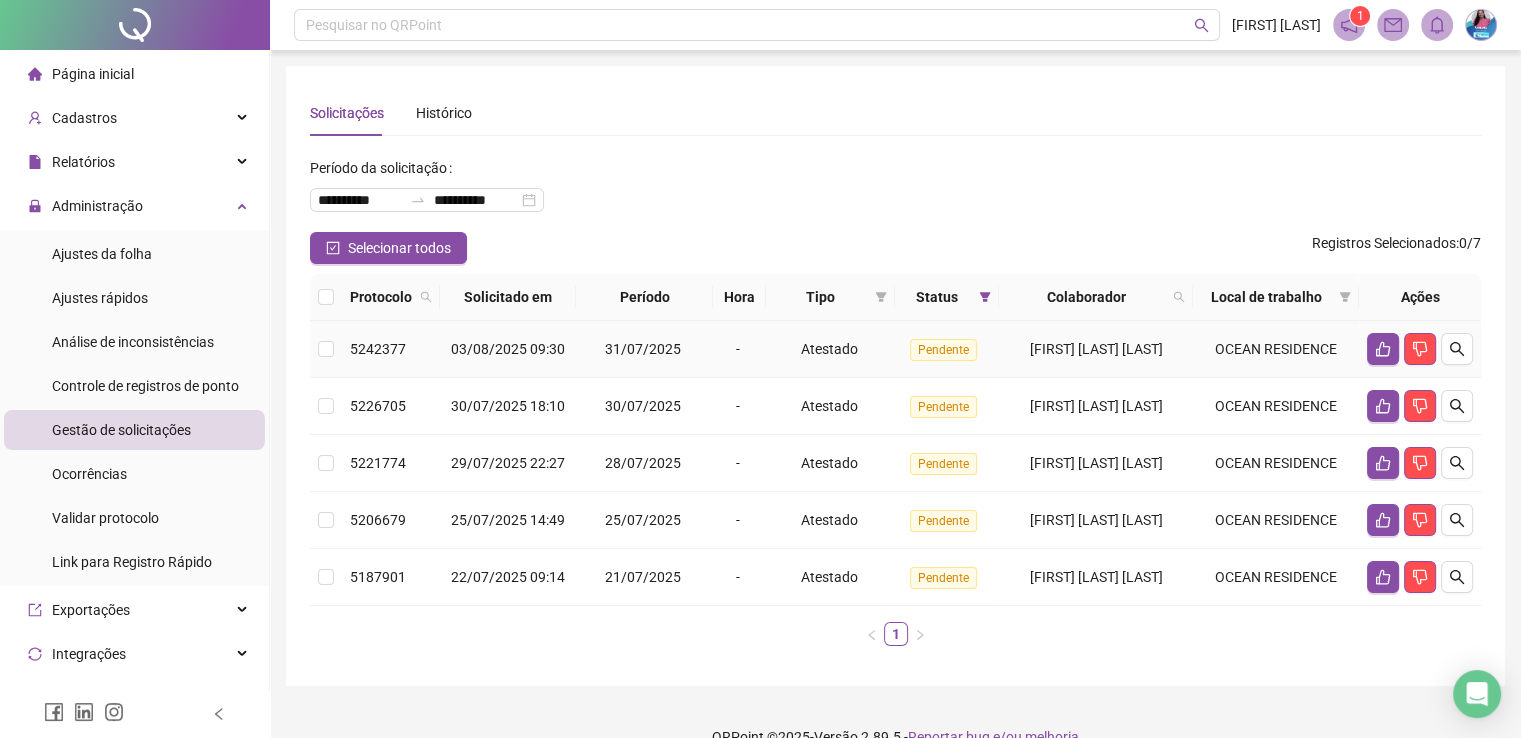 click on "03/08/2025 09:30" at bounding box center [508, 349] 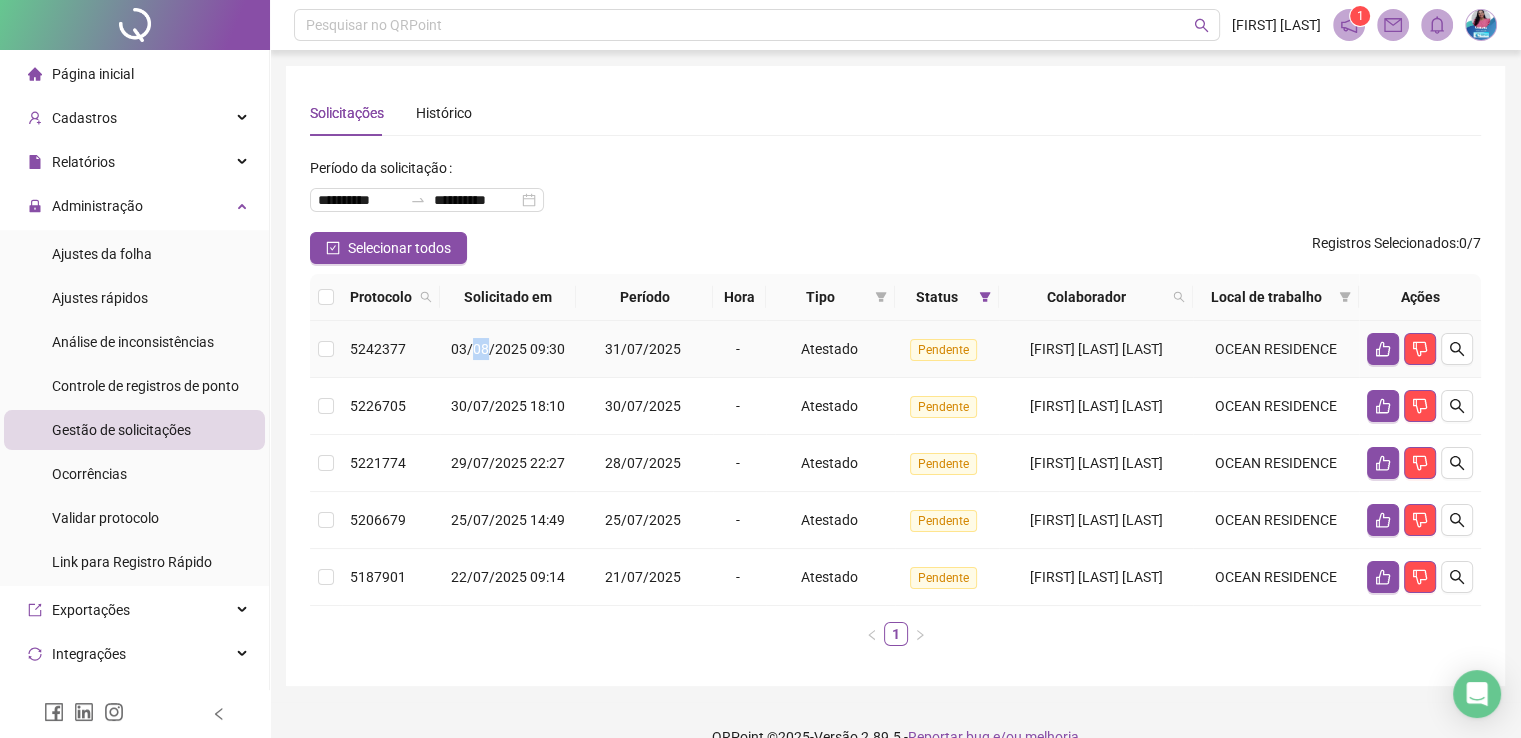 click on "03/08/2025 09:30" at bounding box center (508, 349) 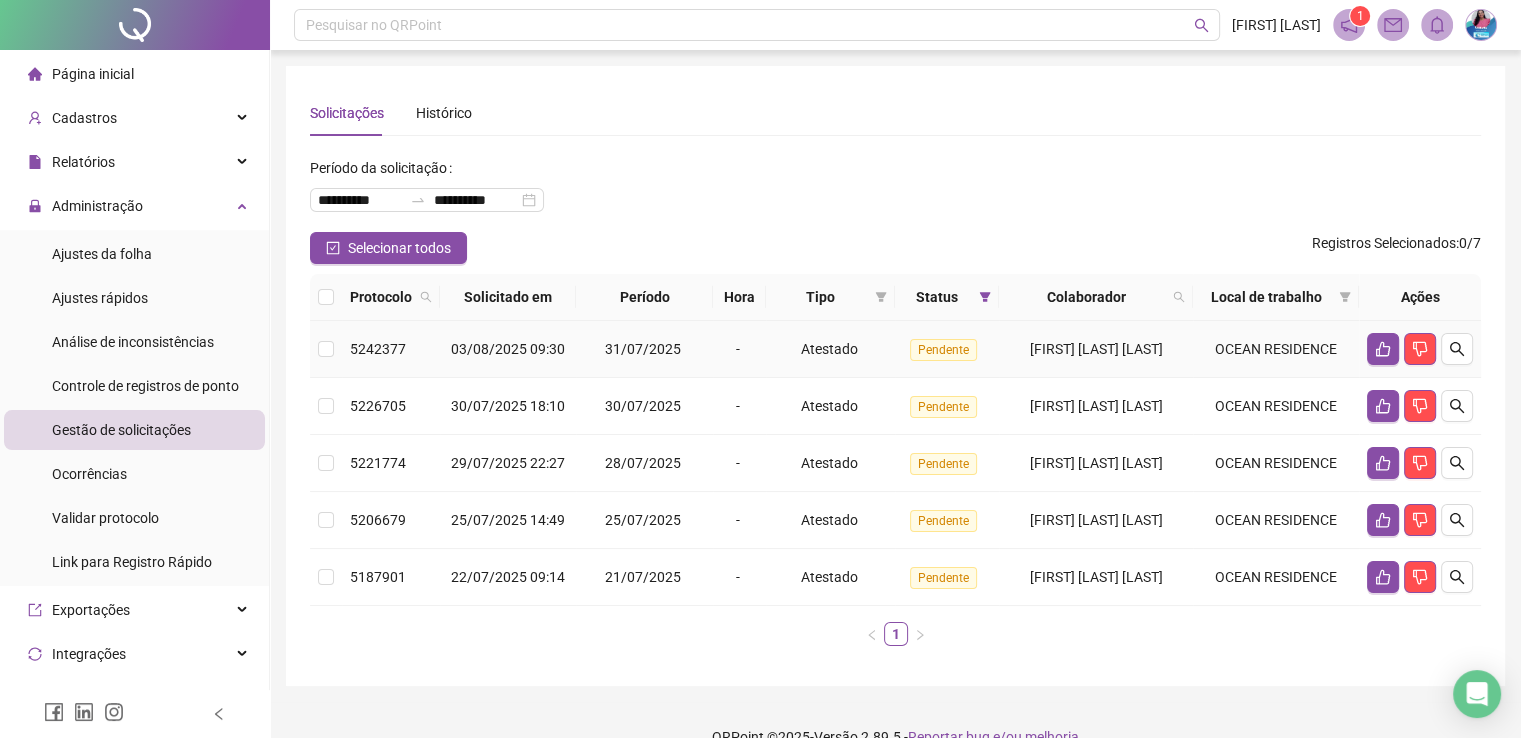 click on "03/08/2025 09:30" at bounding box center (508, 349) 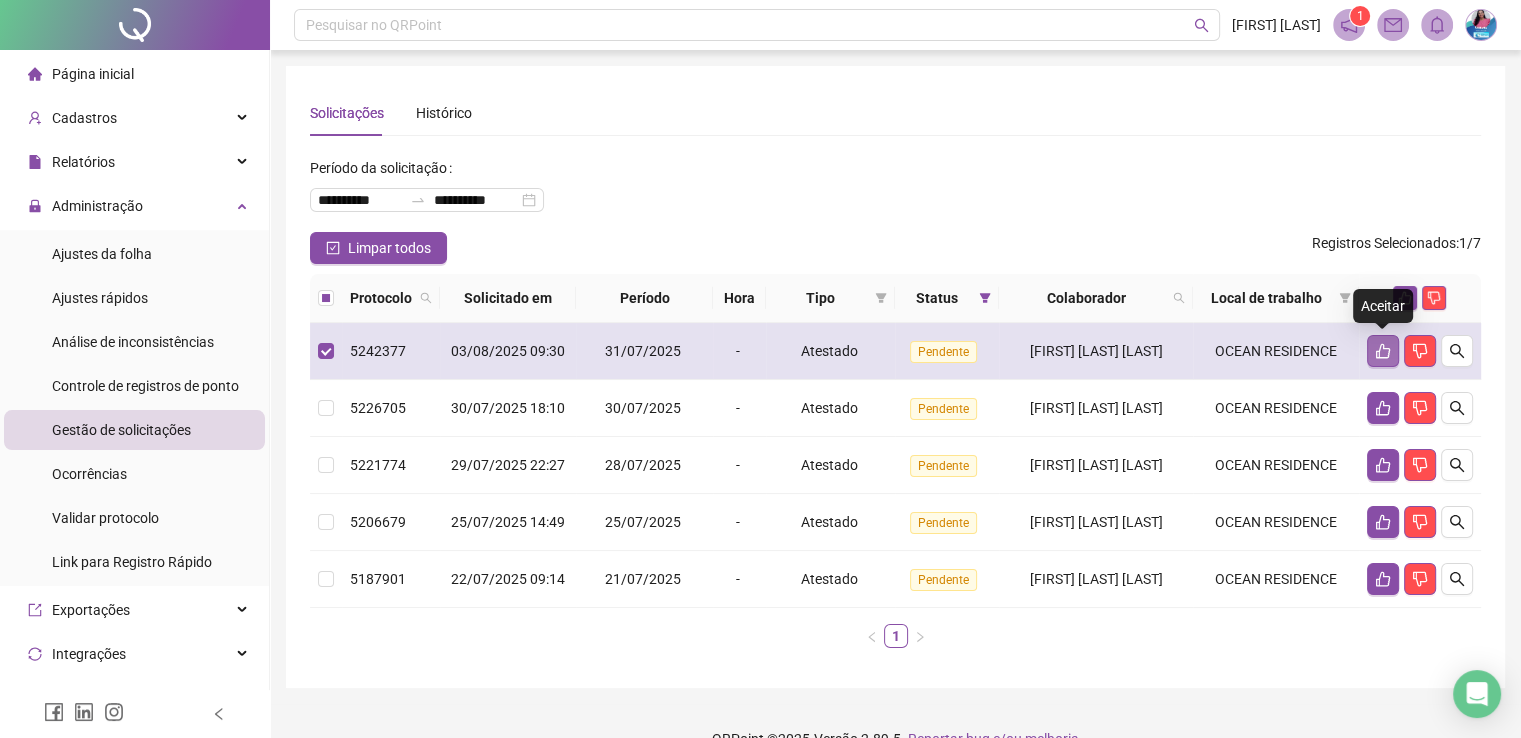 click 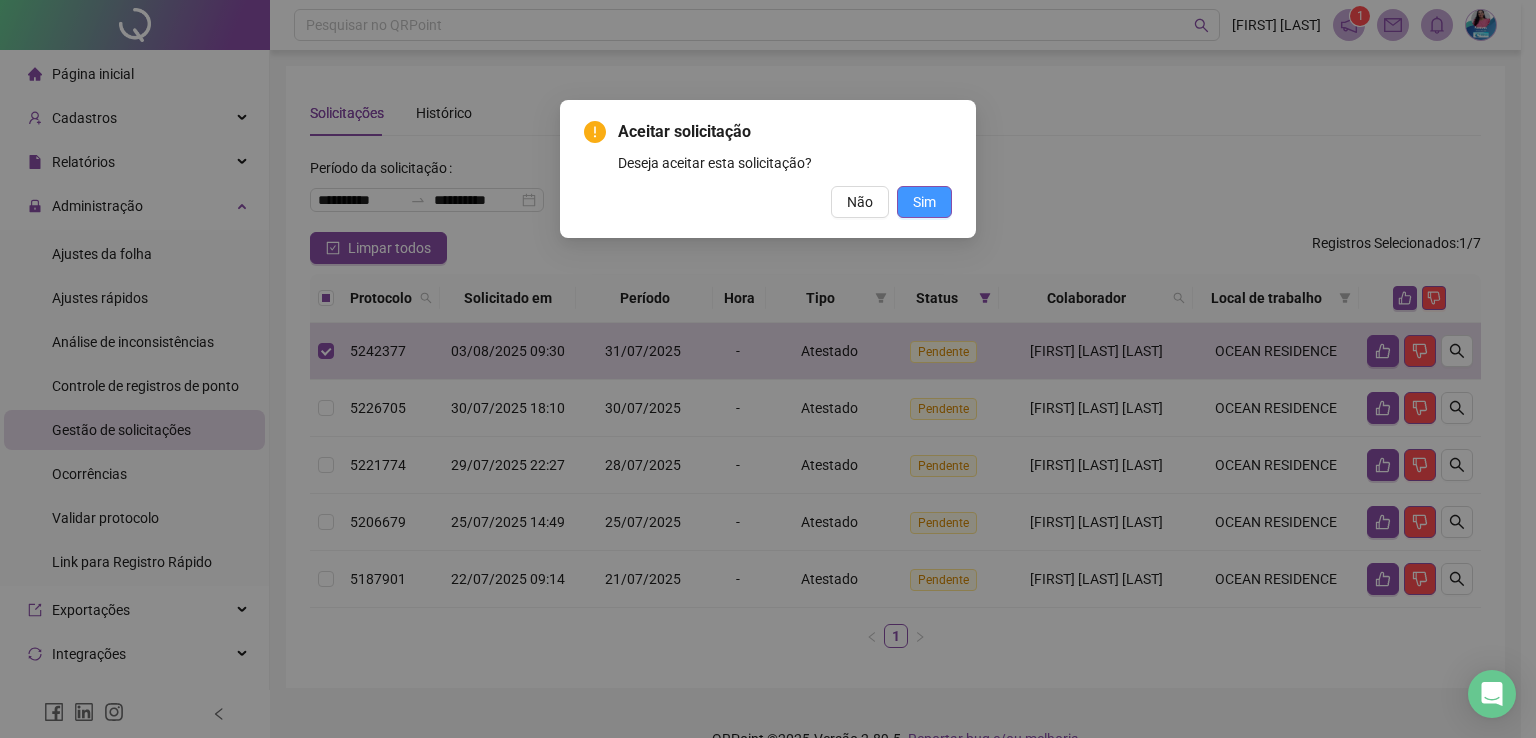 click on "Sim" at bounding box center [924, 202] 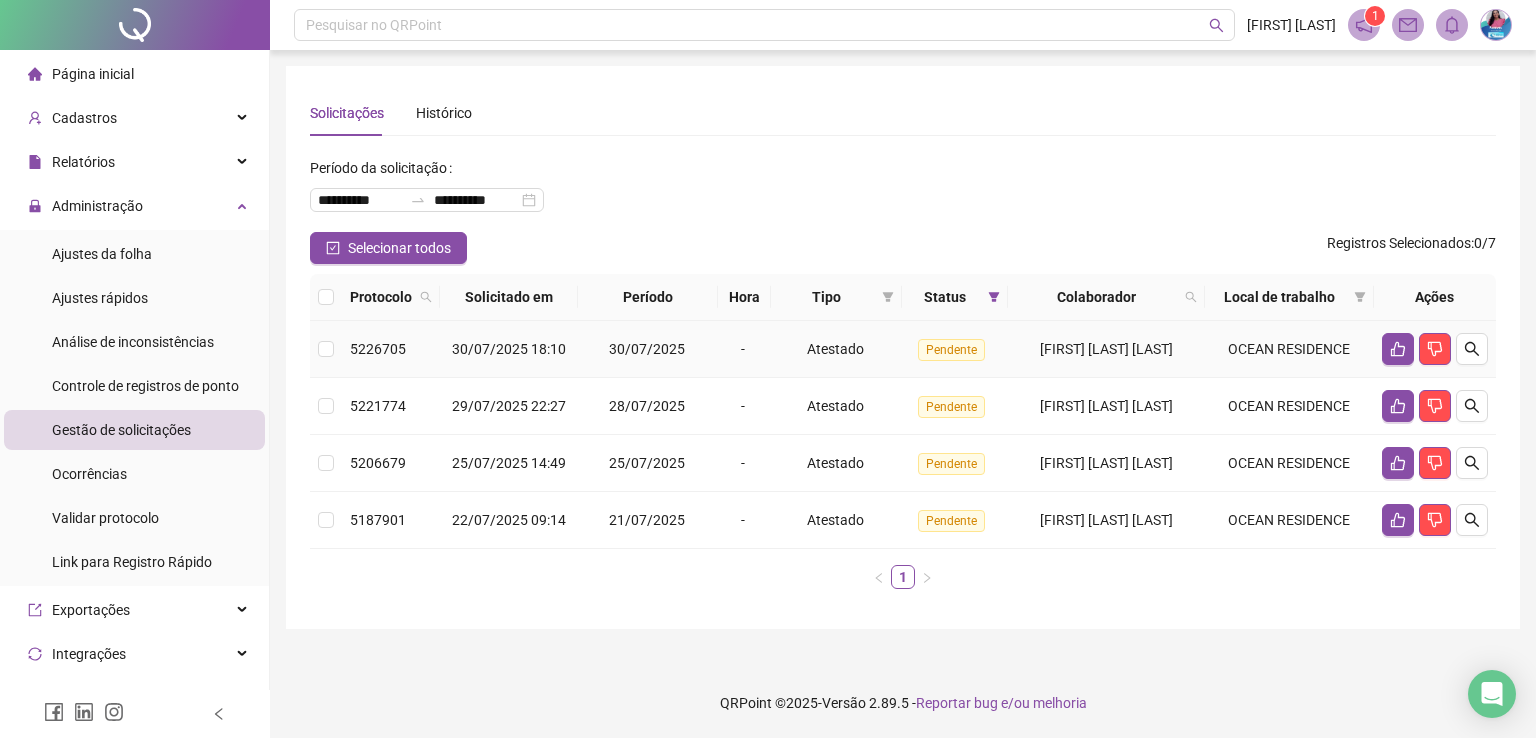 click on "Atestado" at bounding box center (835, 349) 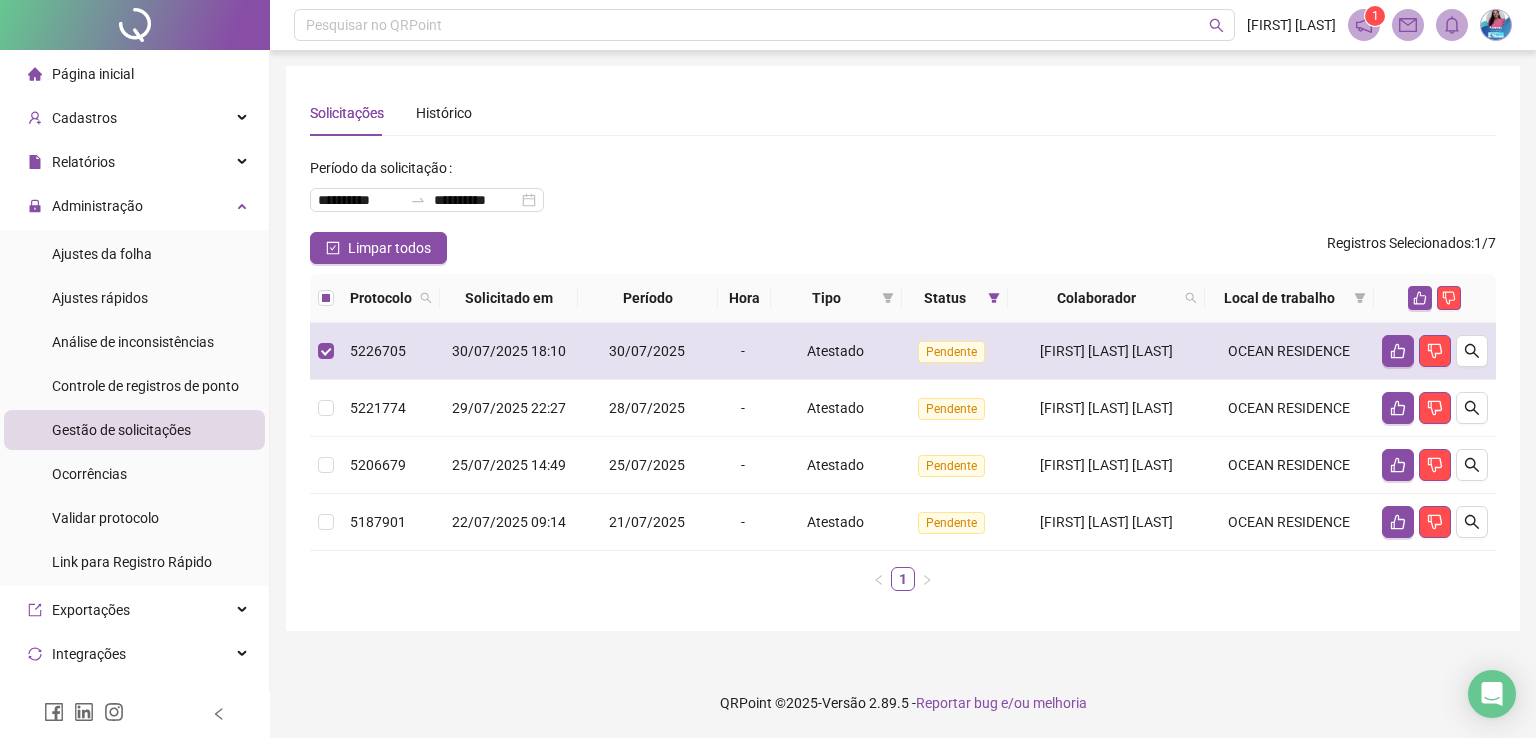 click on "Atestado" at bounding box center [835, 351] 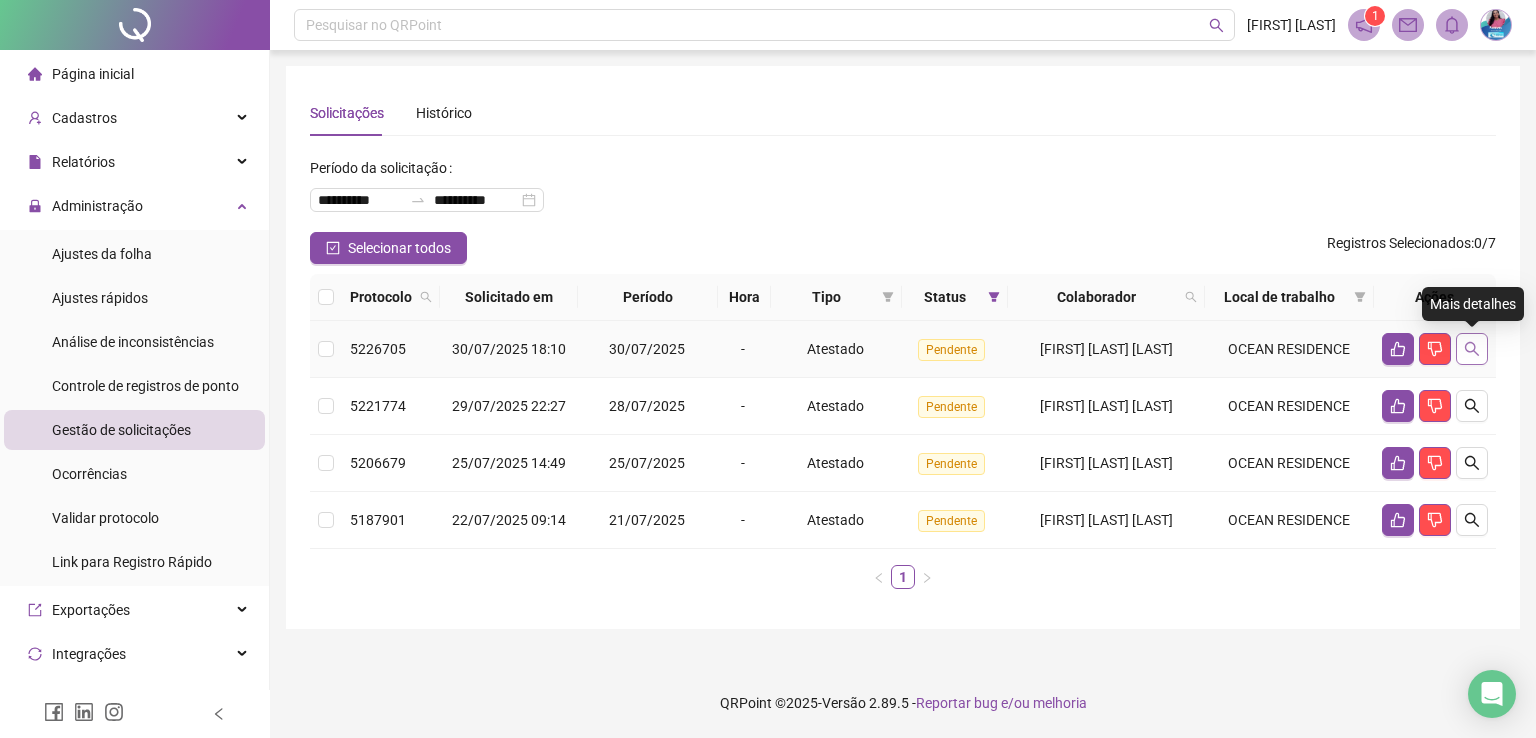 click 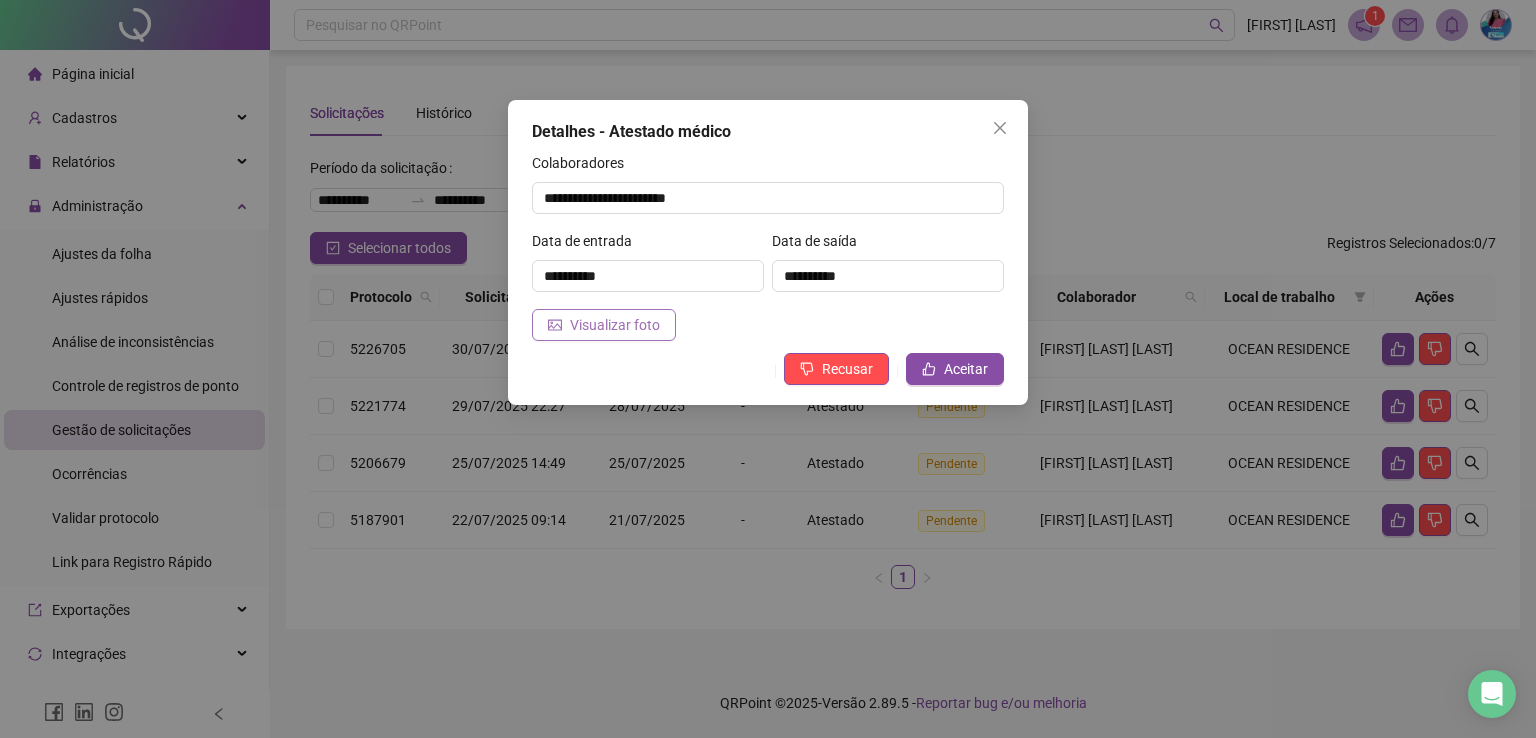 click on "Visualizar foto" at bounding box center [615, 325] 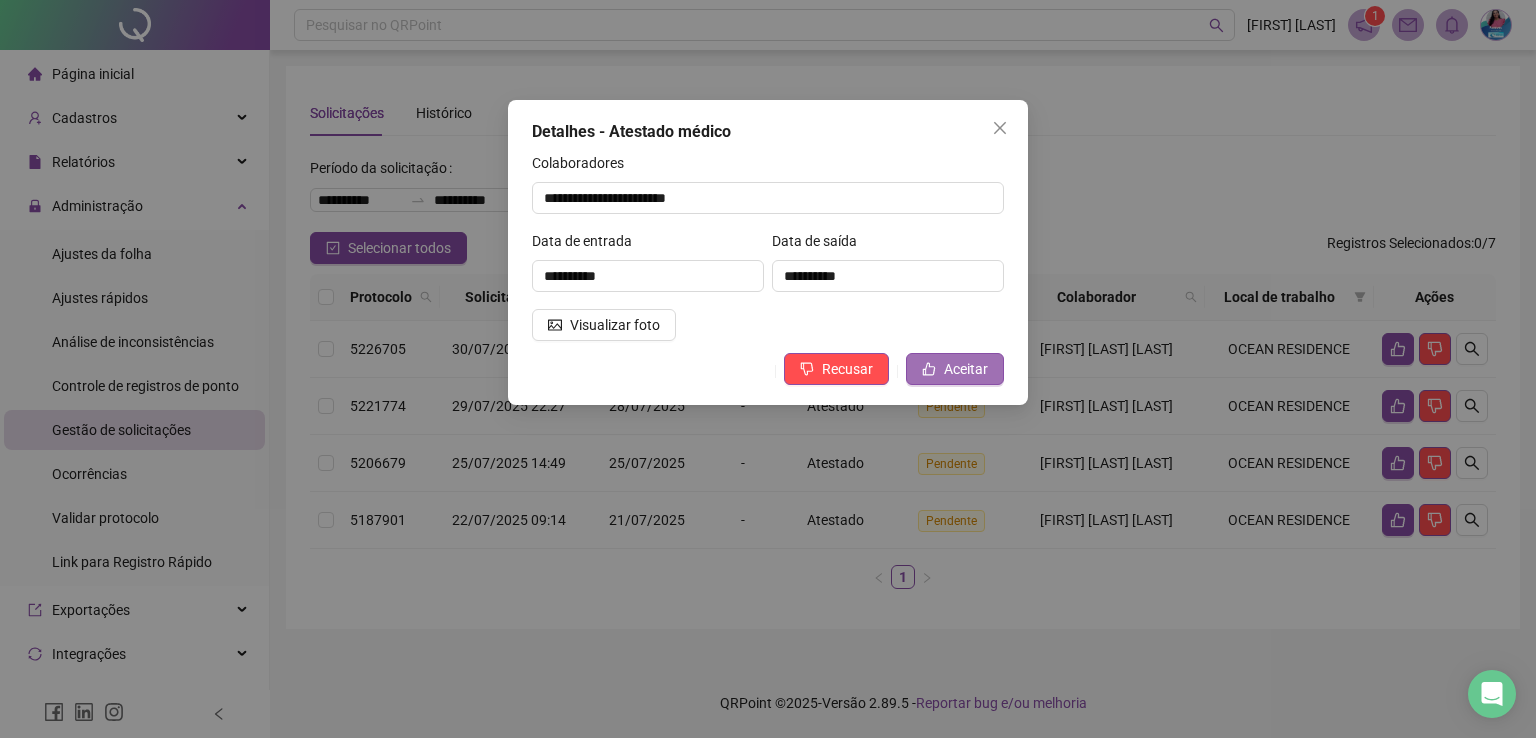click on "Aceitar" at bounding box center [955, 369] 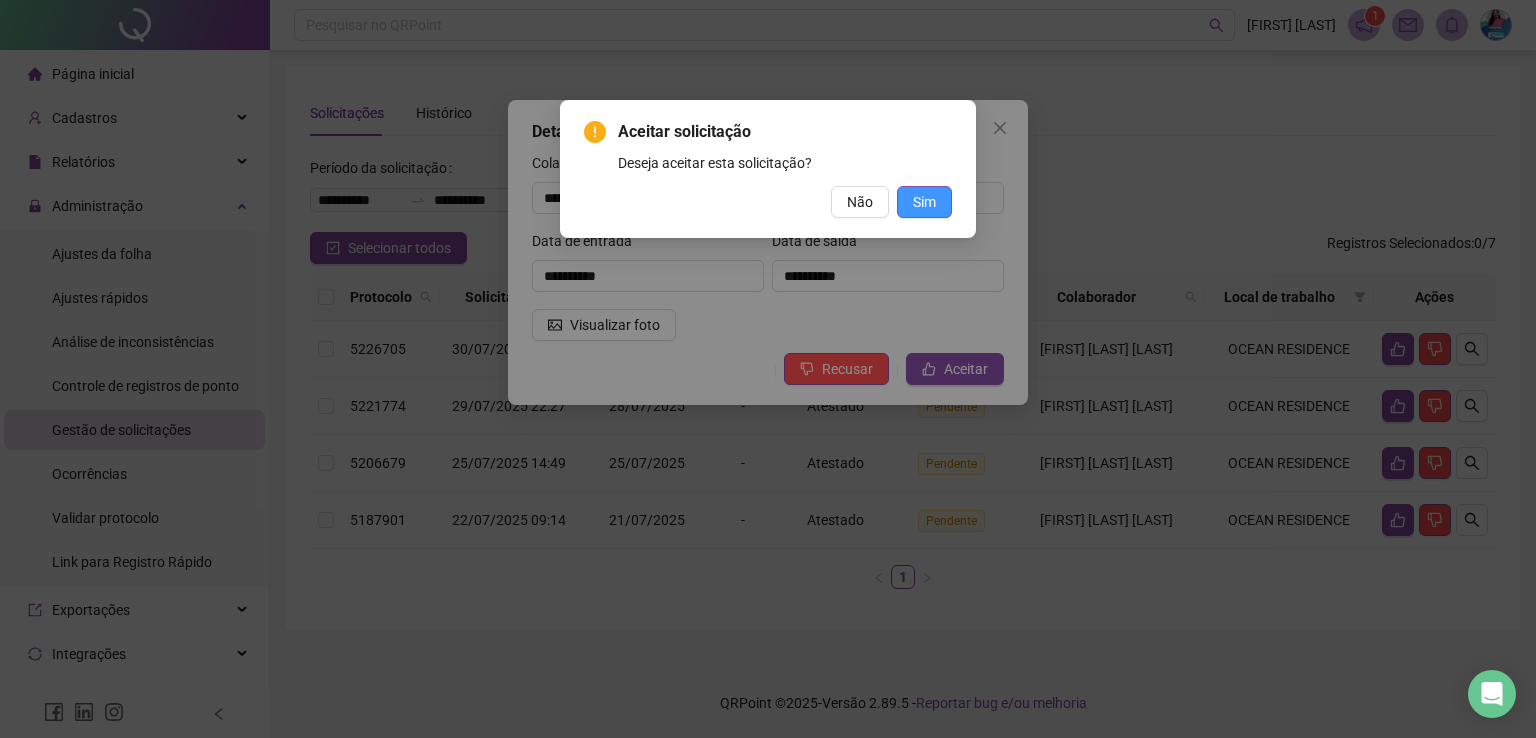 click on "Sim" at bounding box center [924, 202] 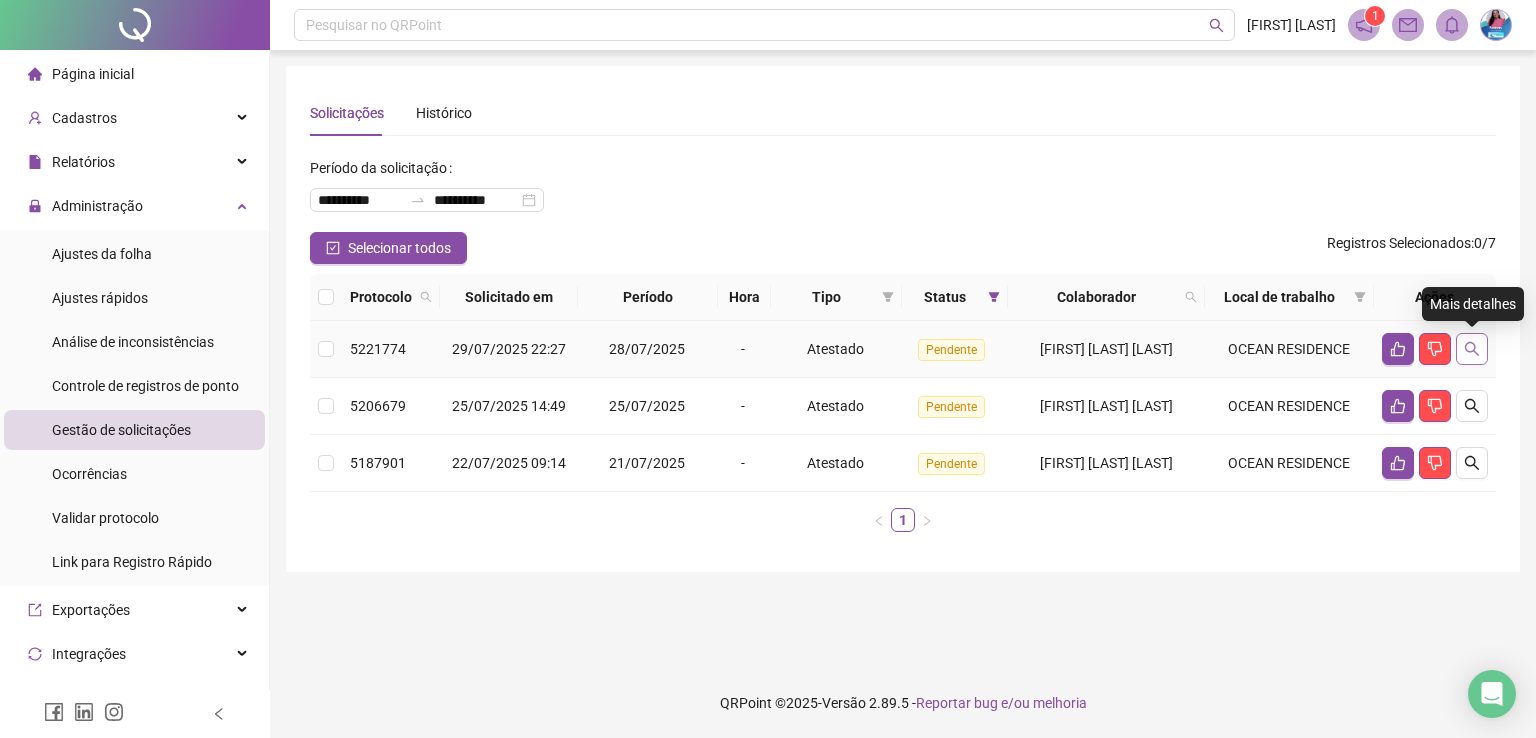 click 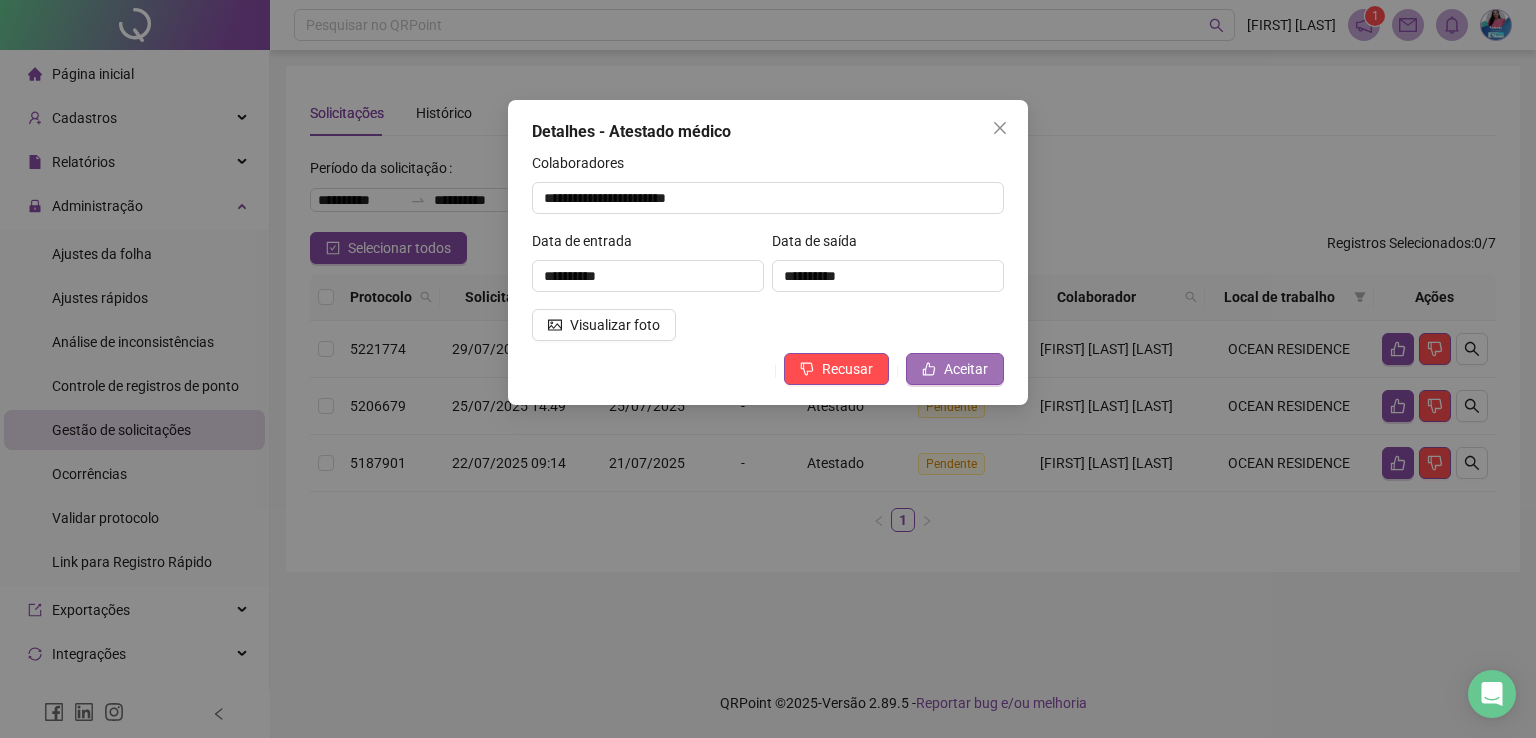 click on "Aceitar" at bounding box center (966, 369) 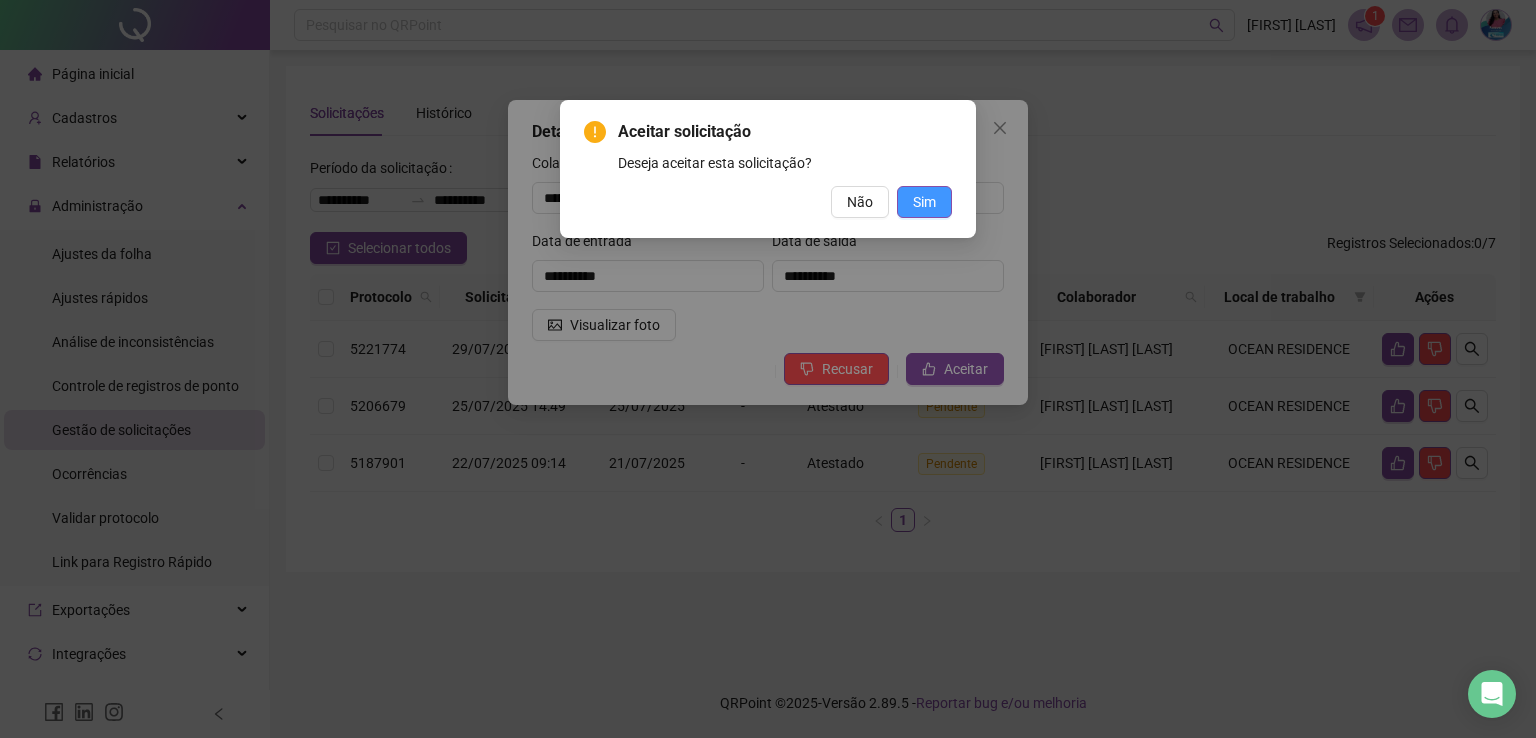 click on "Sim" at bounding box center [924, 202] 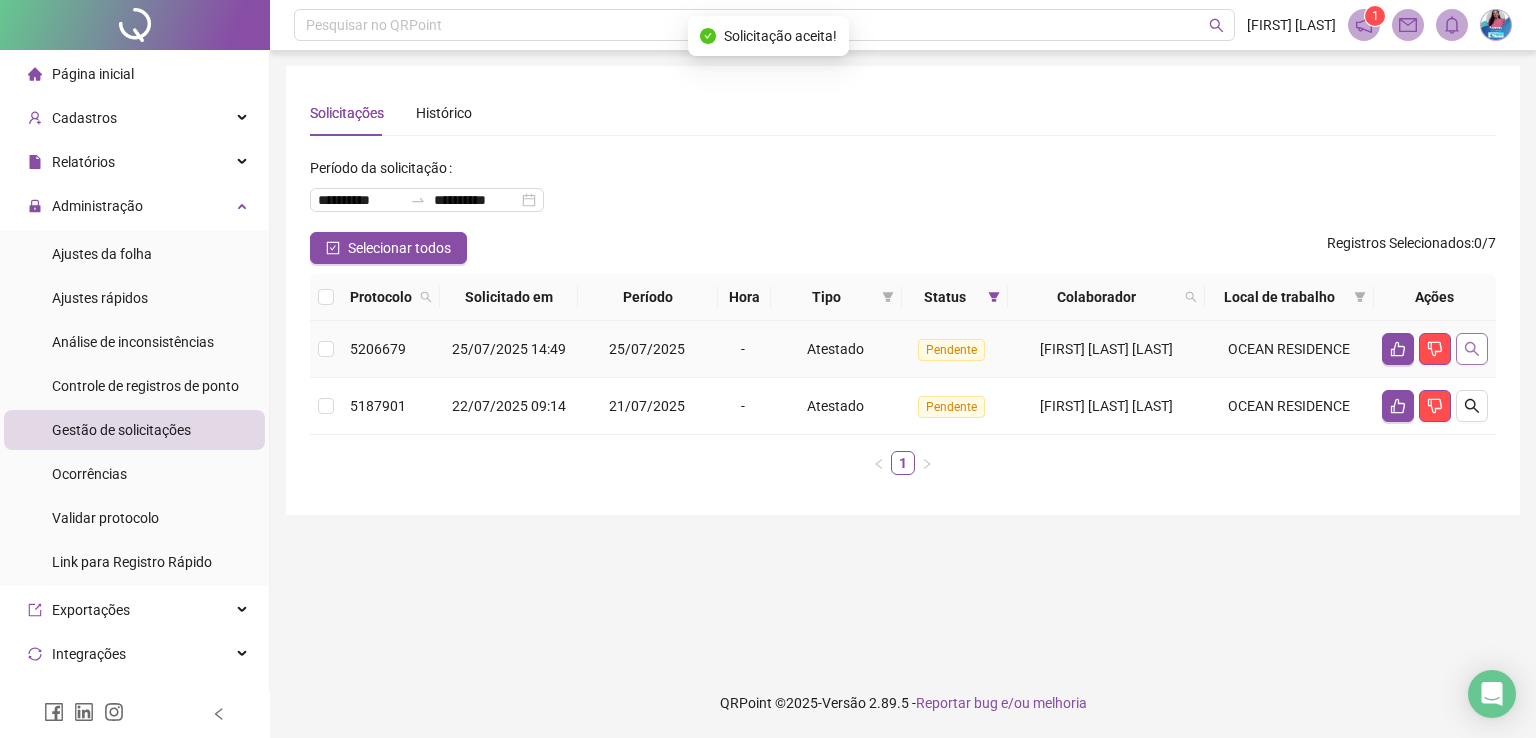 click at bounding box center (1472, 349) 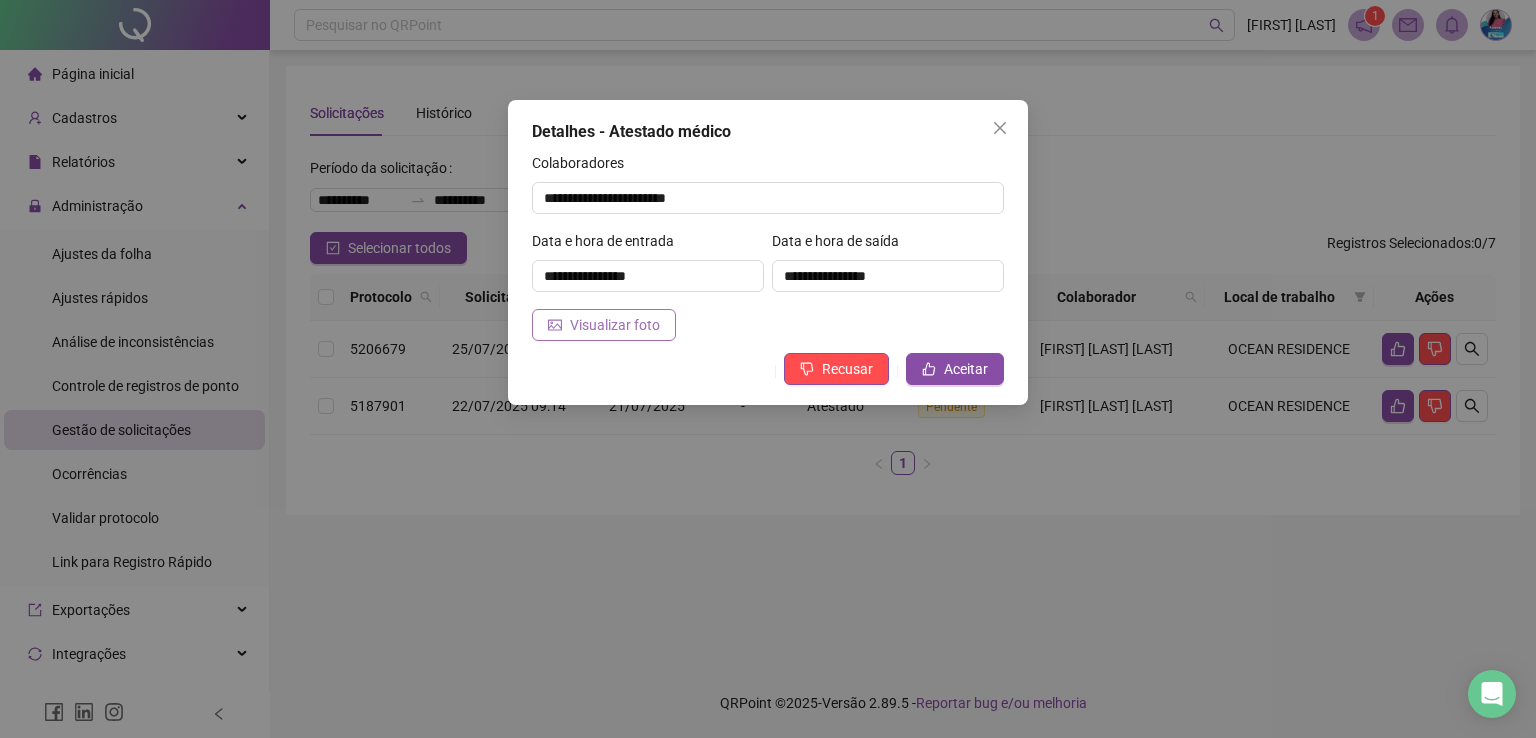 click on "Visualizar foto" at bounding box center [615, 325] 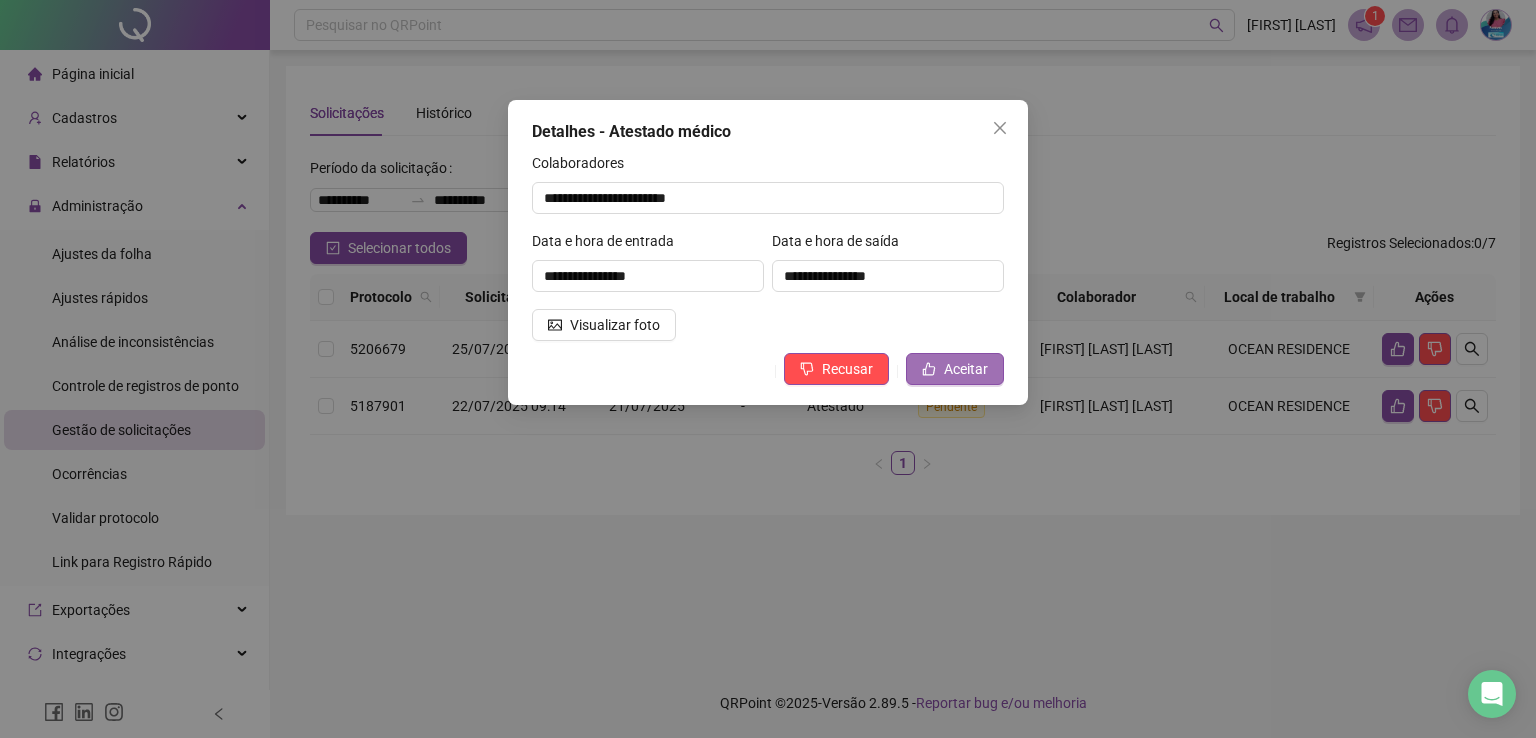 click on "Aceitar" at bounding box center (966, 369) 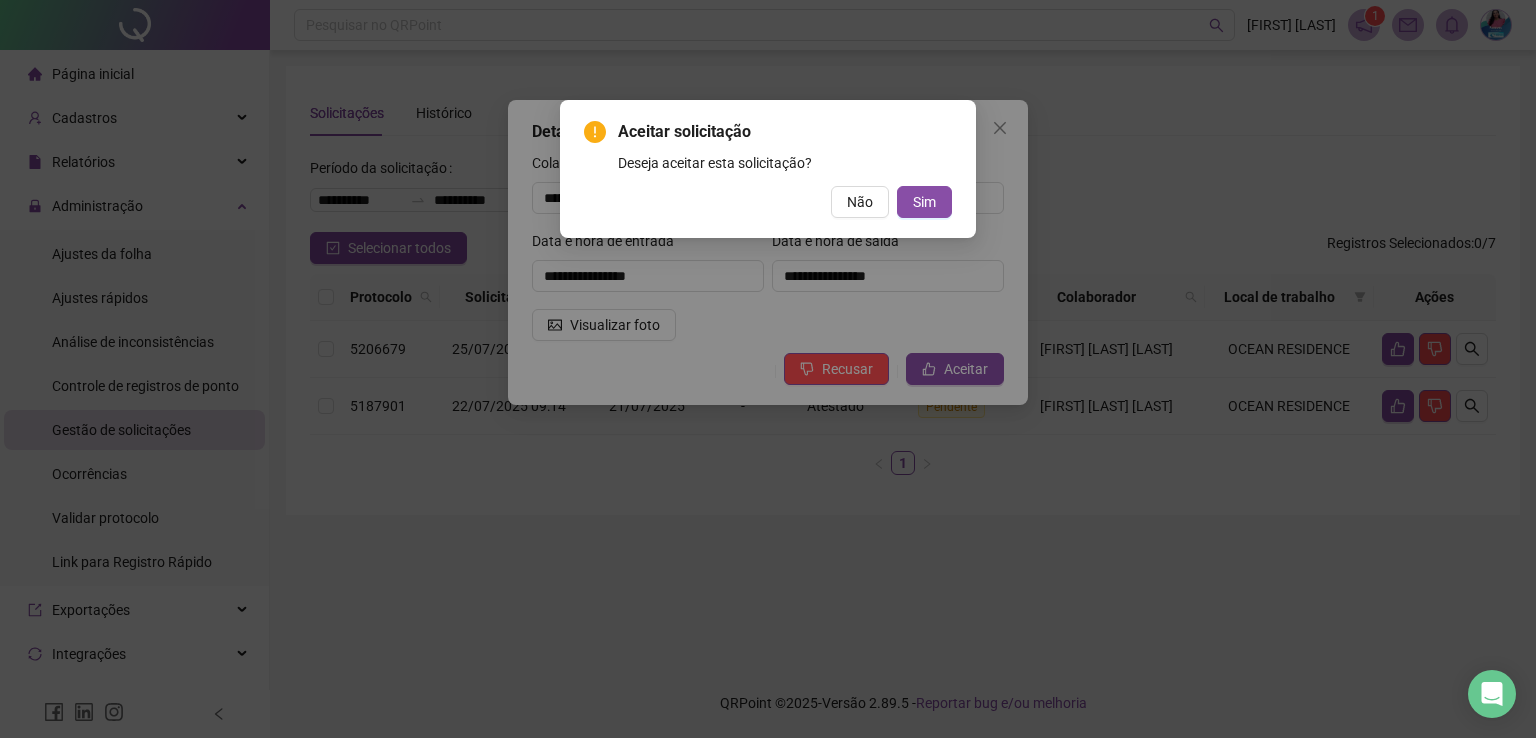 click on "Aceitar solicitação Deseja aceitar esta solicitação? Não Sim" at bounding box center (768, 169) 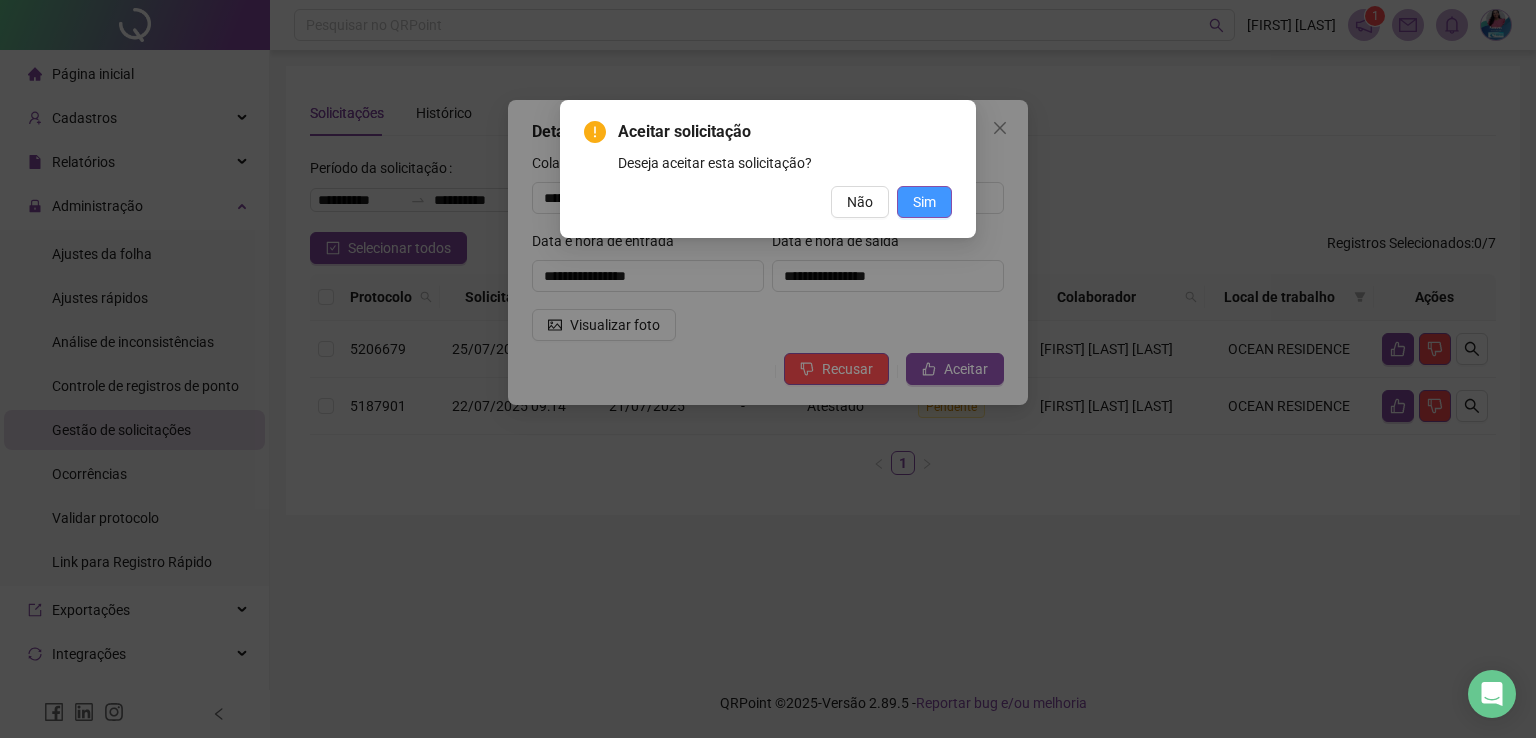 click on "Sim" at bounding box center [924, 202] 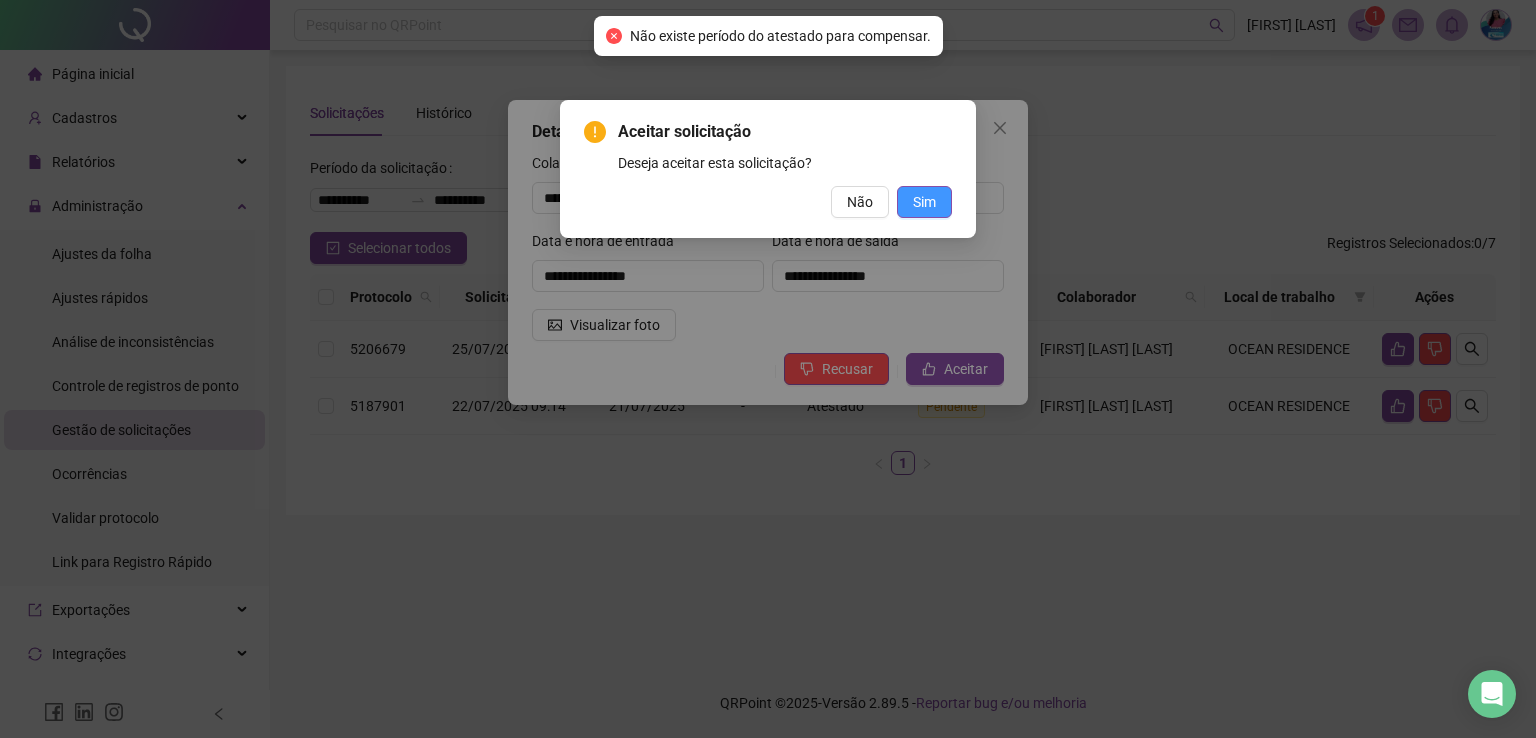 click on "Sim" at bounding box center [924, 202] 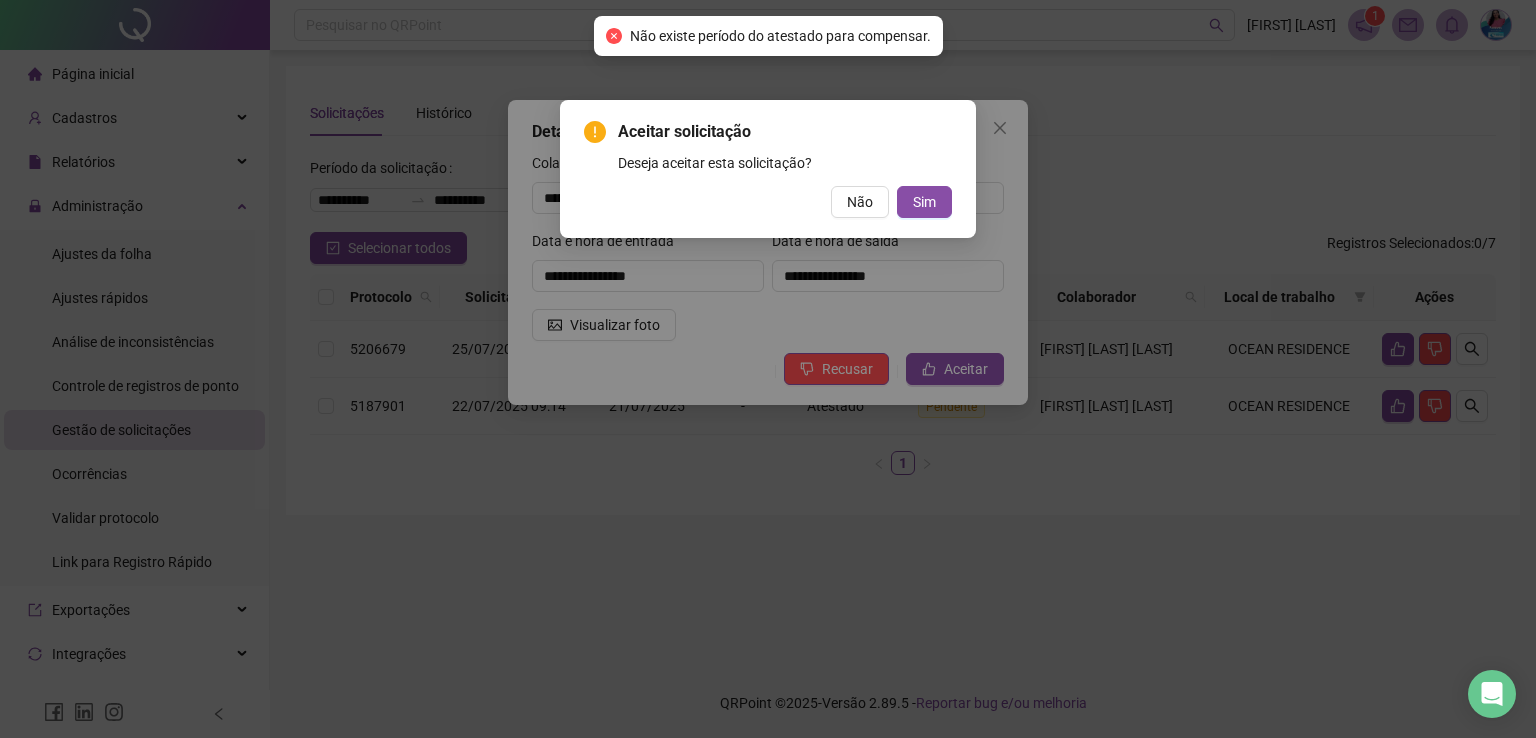 click on "Aceitar solicitação Deseja aceitar esta solicitação? Não Sim" at bounding box center (768, 369) 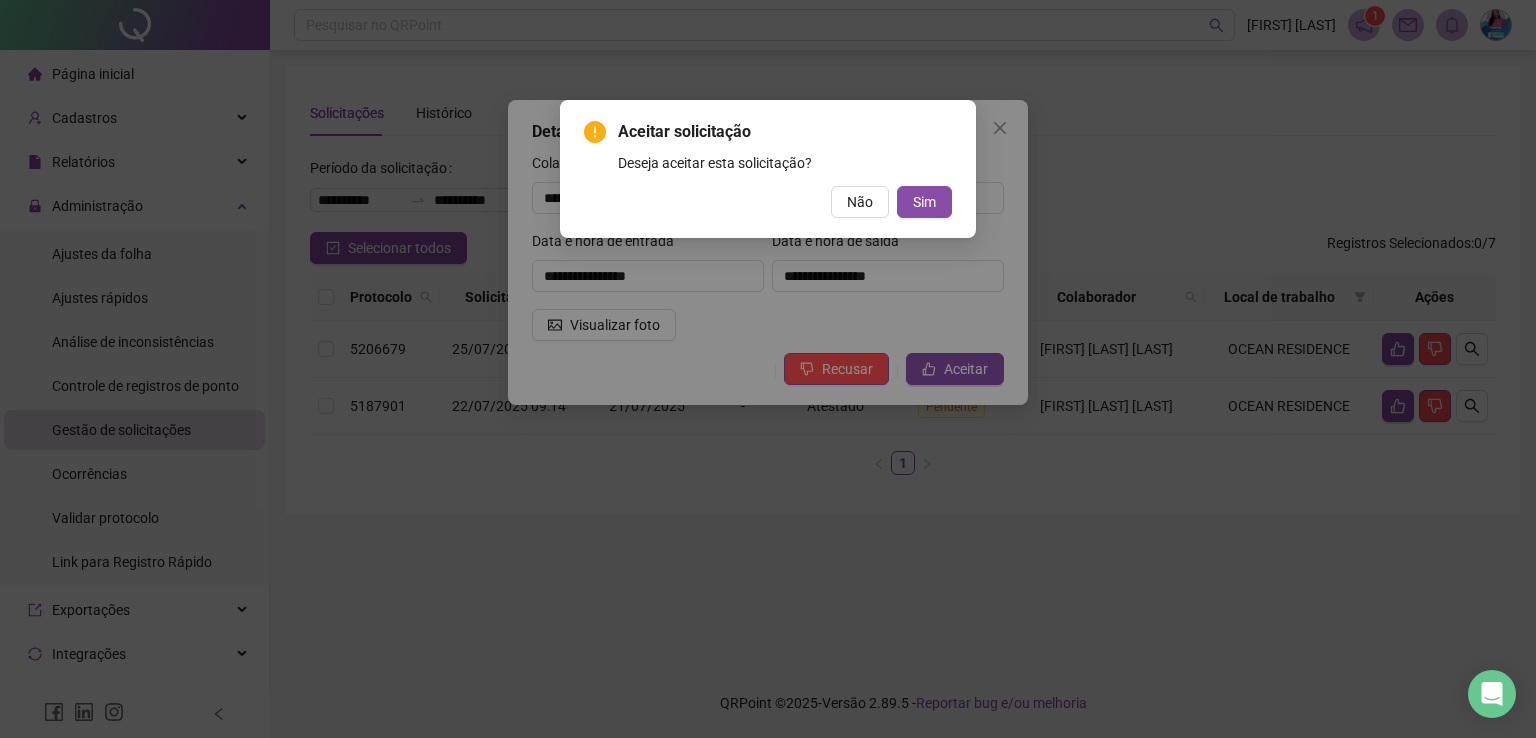 click on "Aceitar solicitação Deseja aceitar esta solicitação? Não Sim" at bounding box center [768, 369] 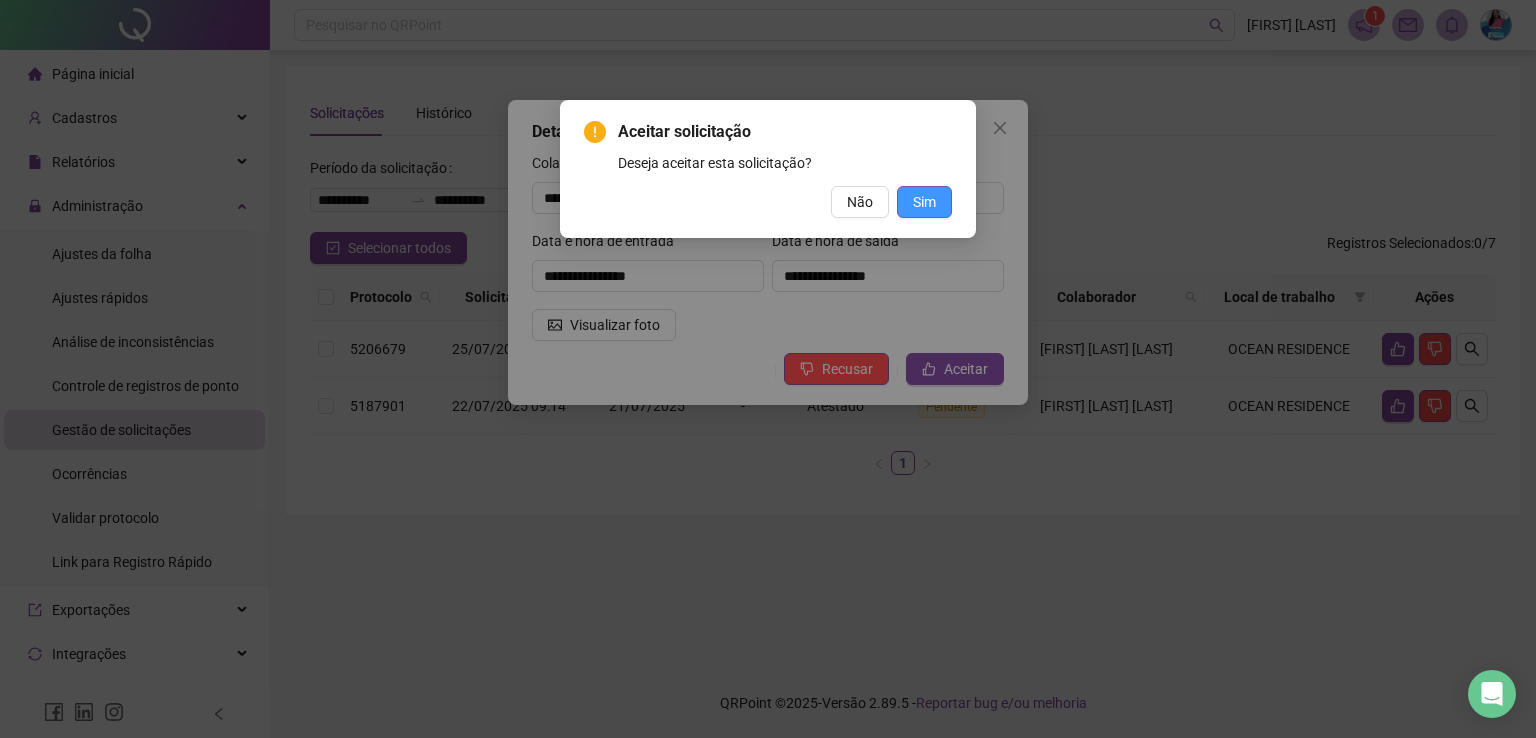 click on "Sim" at bounding box center [924, 202] 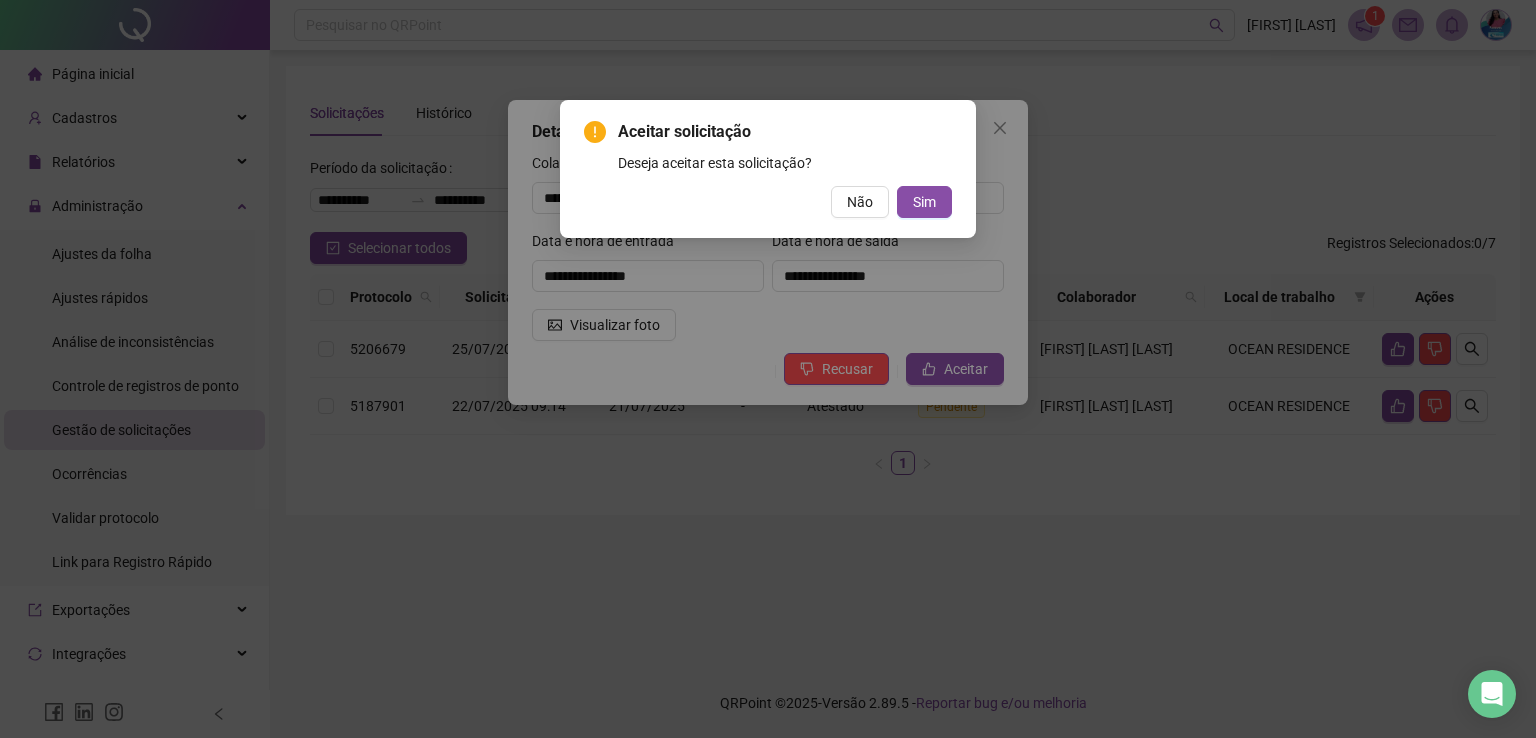 click on "Aceitar solicitação Deseja aceitar esta solicitação? Não Sim" at bounding box center [768, 369] 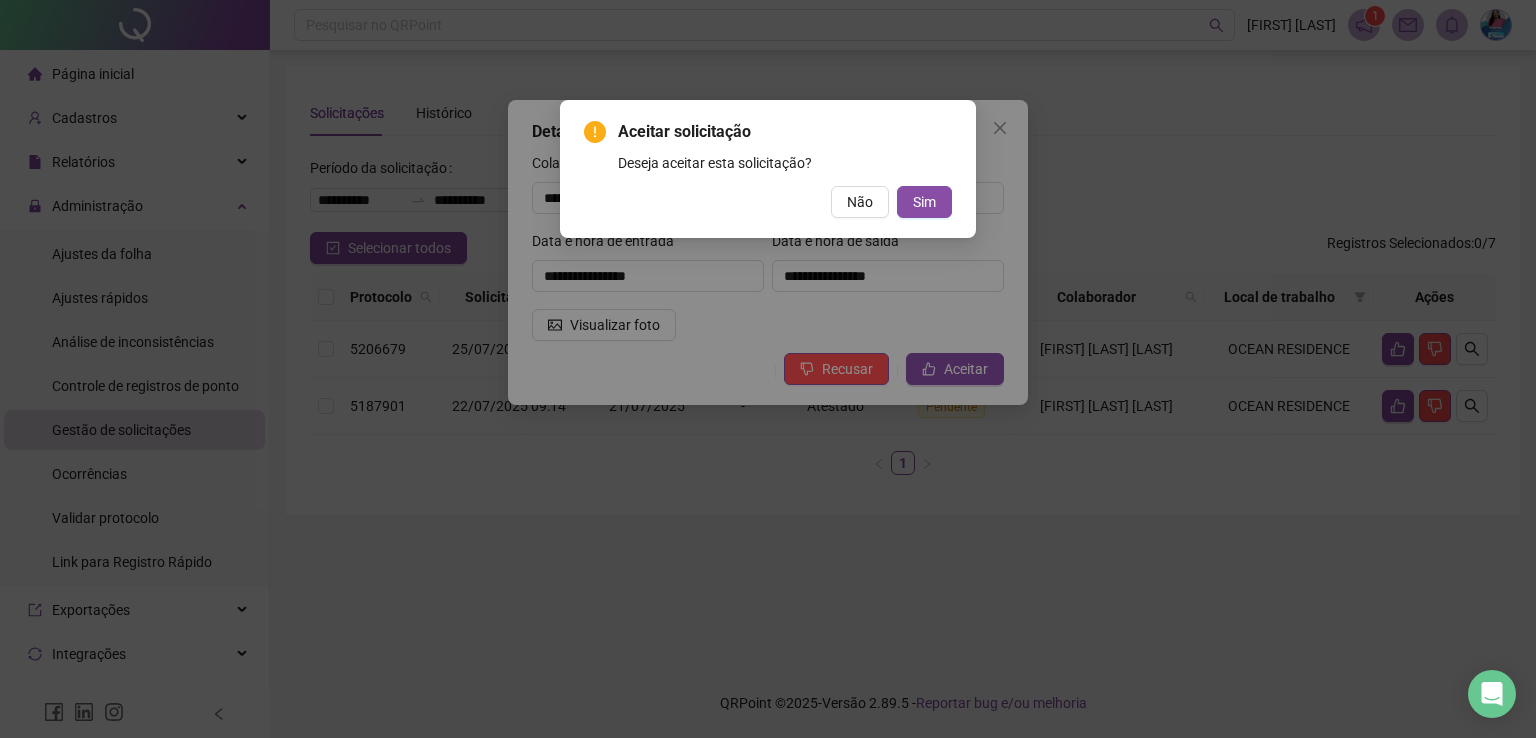 click on "Aceitar solicitação Deseja aceitar esta solicitação? Não Sim" at bounding box center (768, 369) 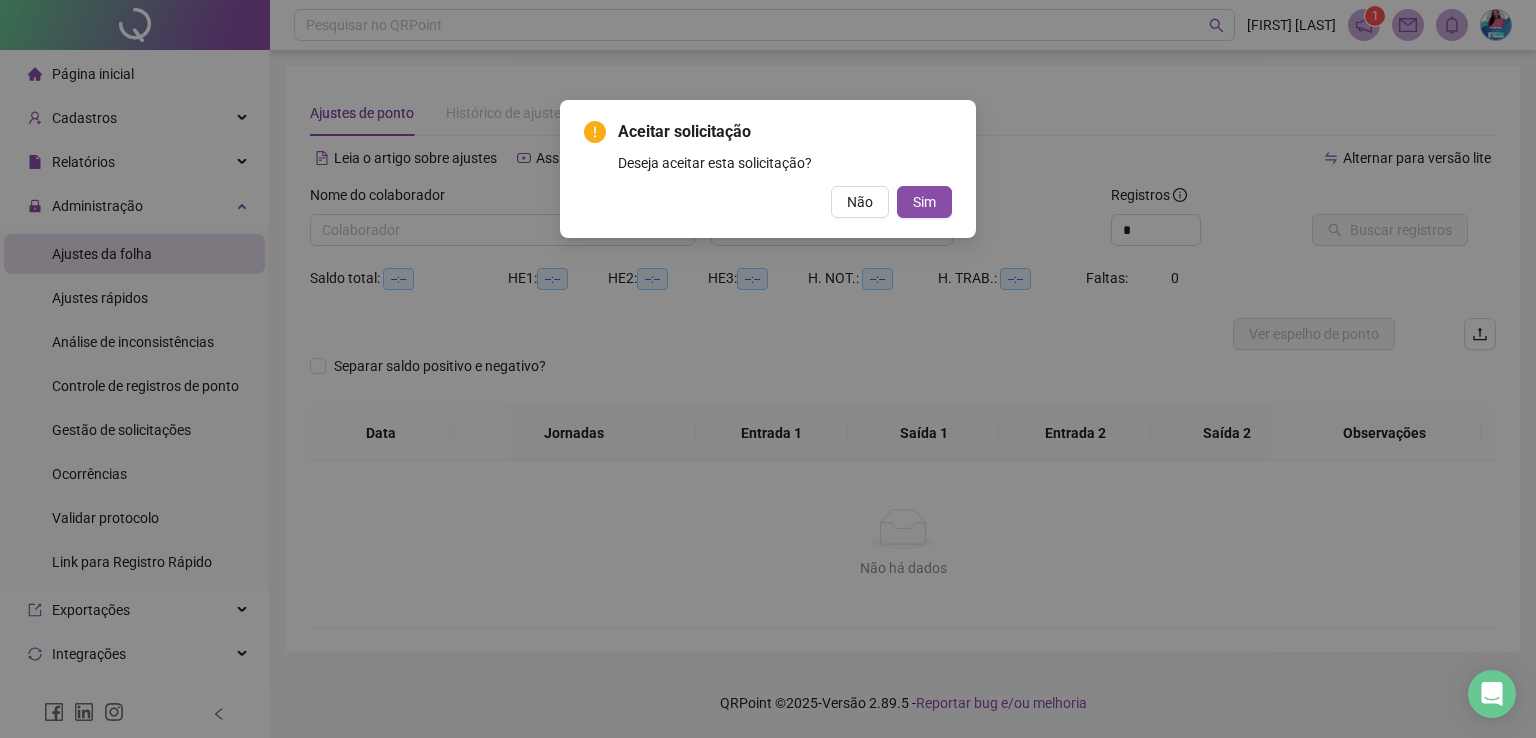 click on "Aceitar solicitação Deseja aceitar esta solicitação? Não Sim" at bounding box center [768, 369] 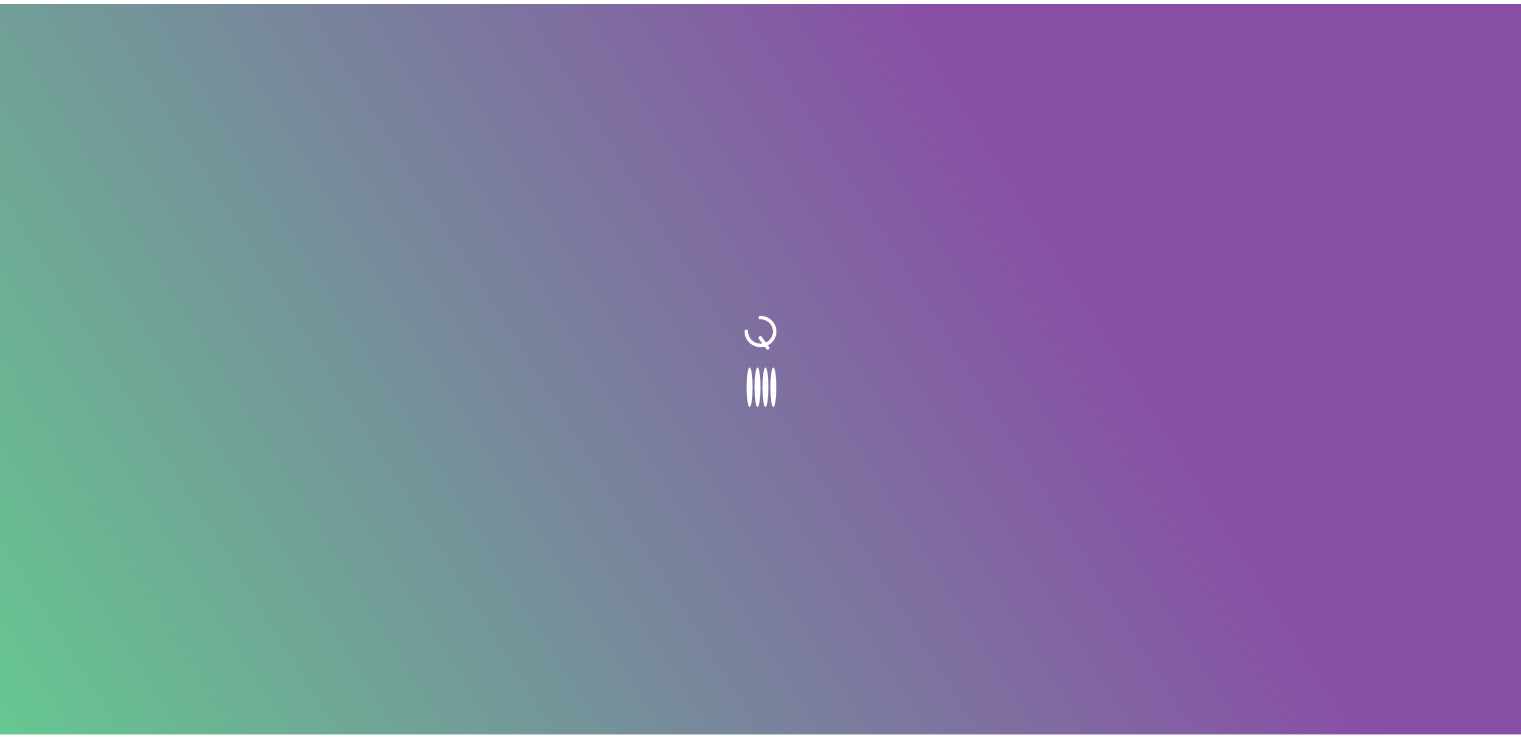 scroll, scrollTop: 0, scrollLeft: 0, axis: both 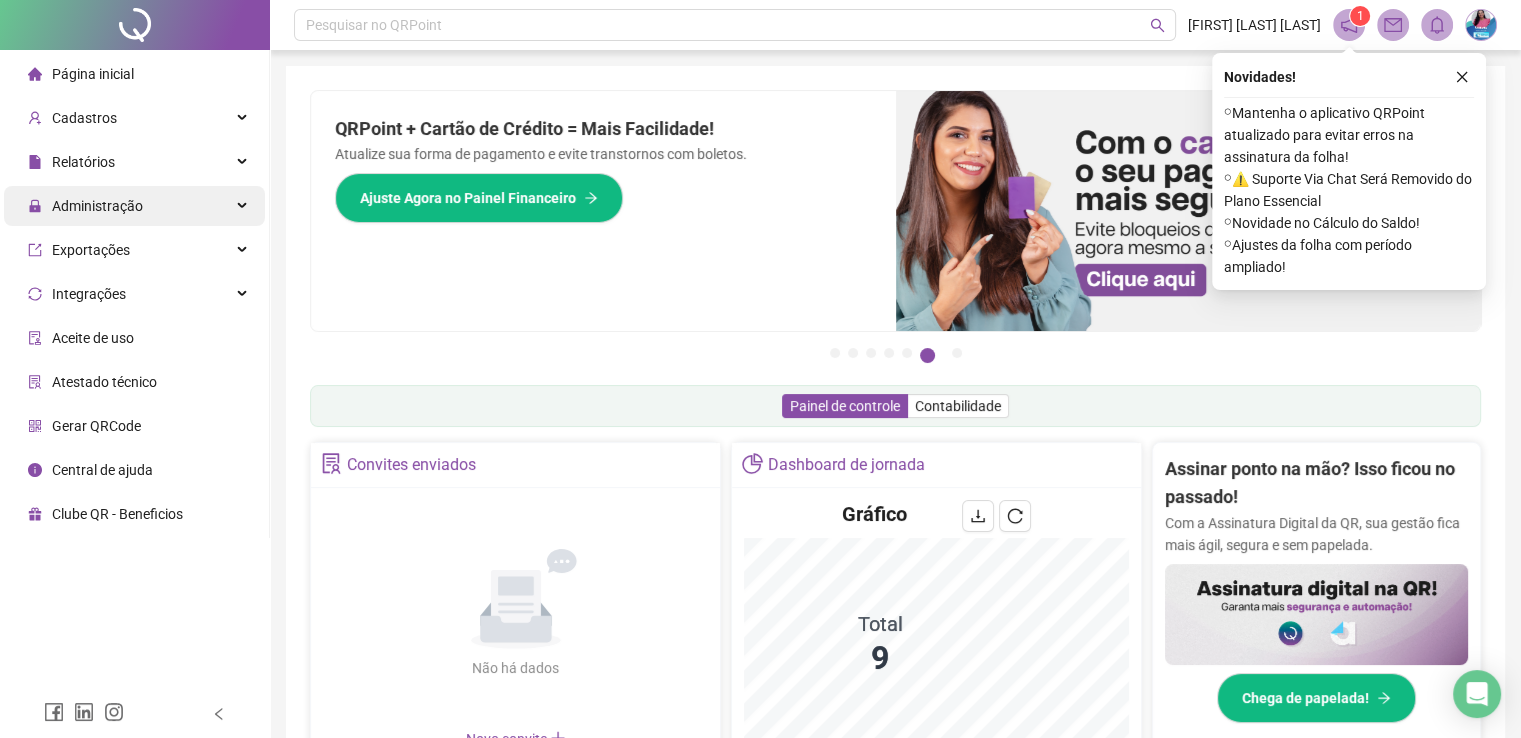 click on "Administração" at bounding box center [97, 206] 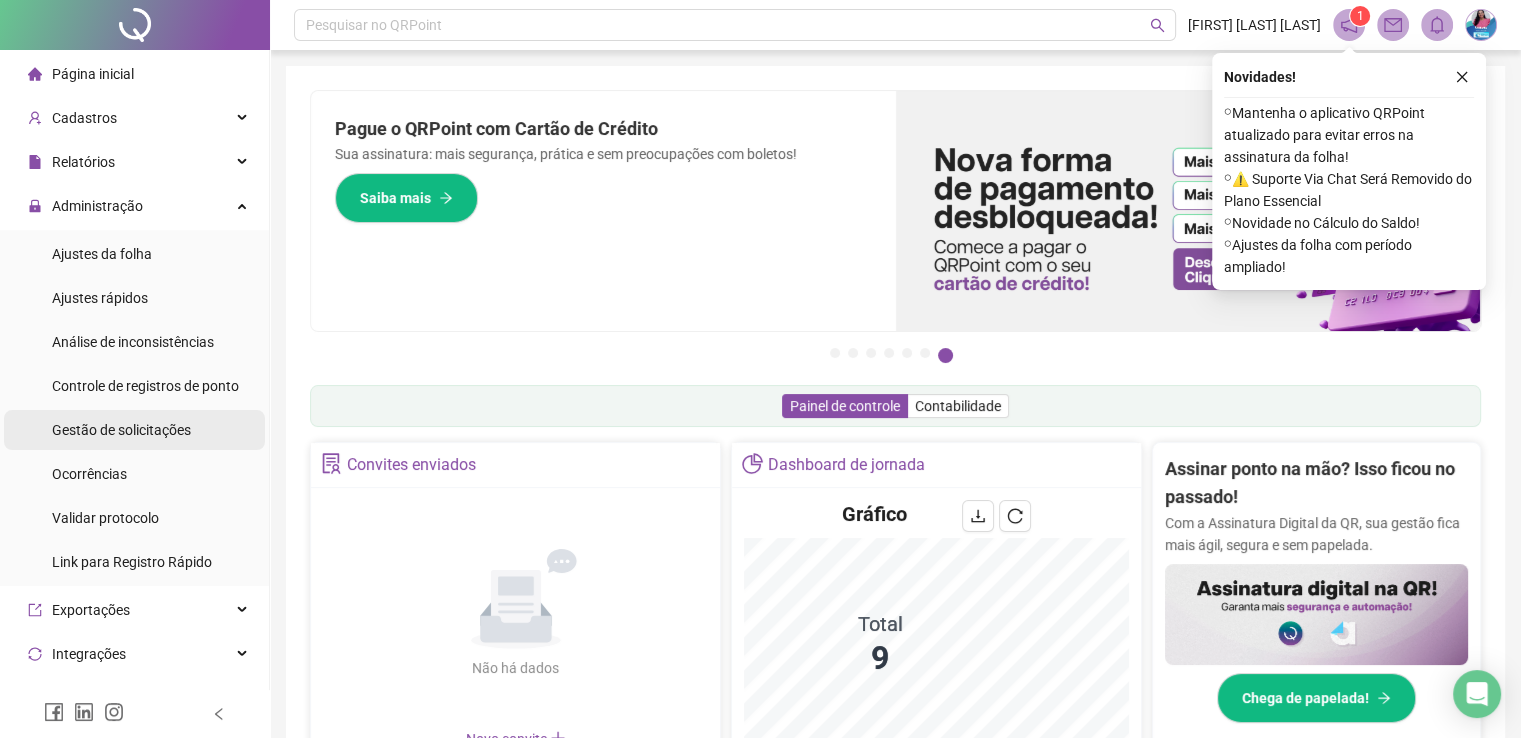 click on "Gestão de solicitações" at bounding box center (121, 430) 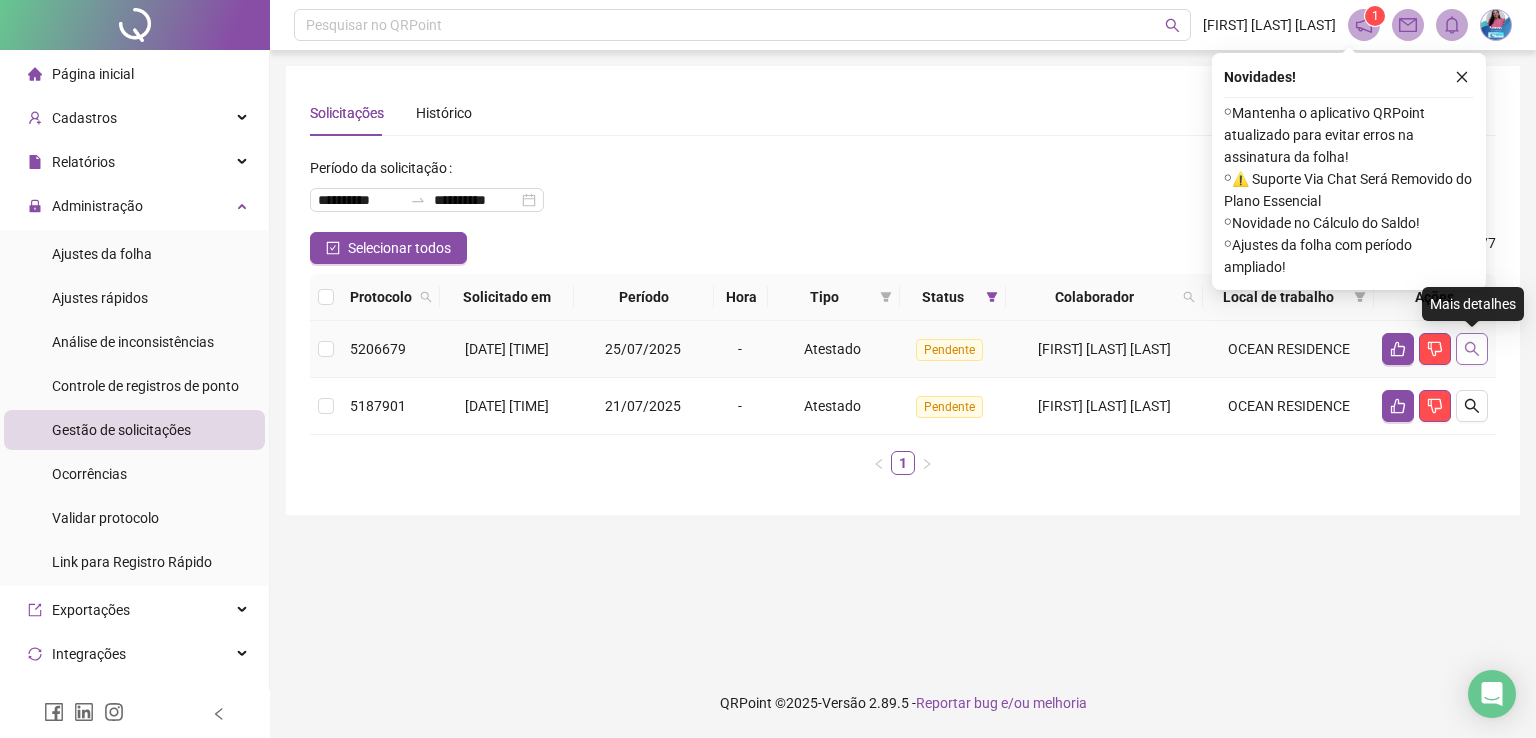 click at bounding box center [1472, 349] 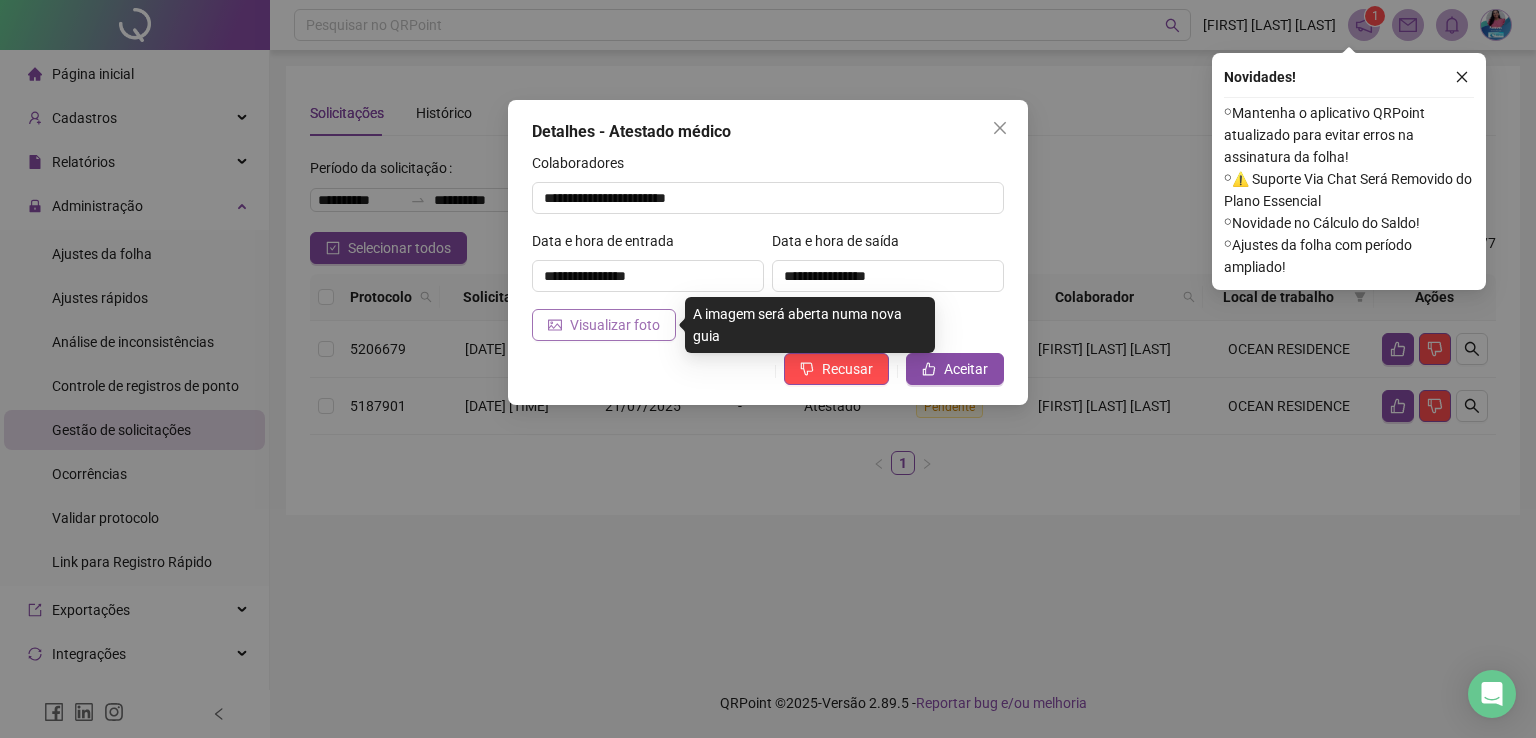 click on "Visualizar foto" at bounding box center [615, 325] 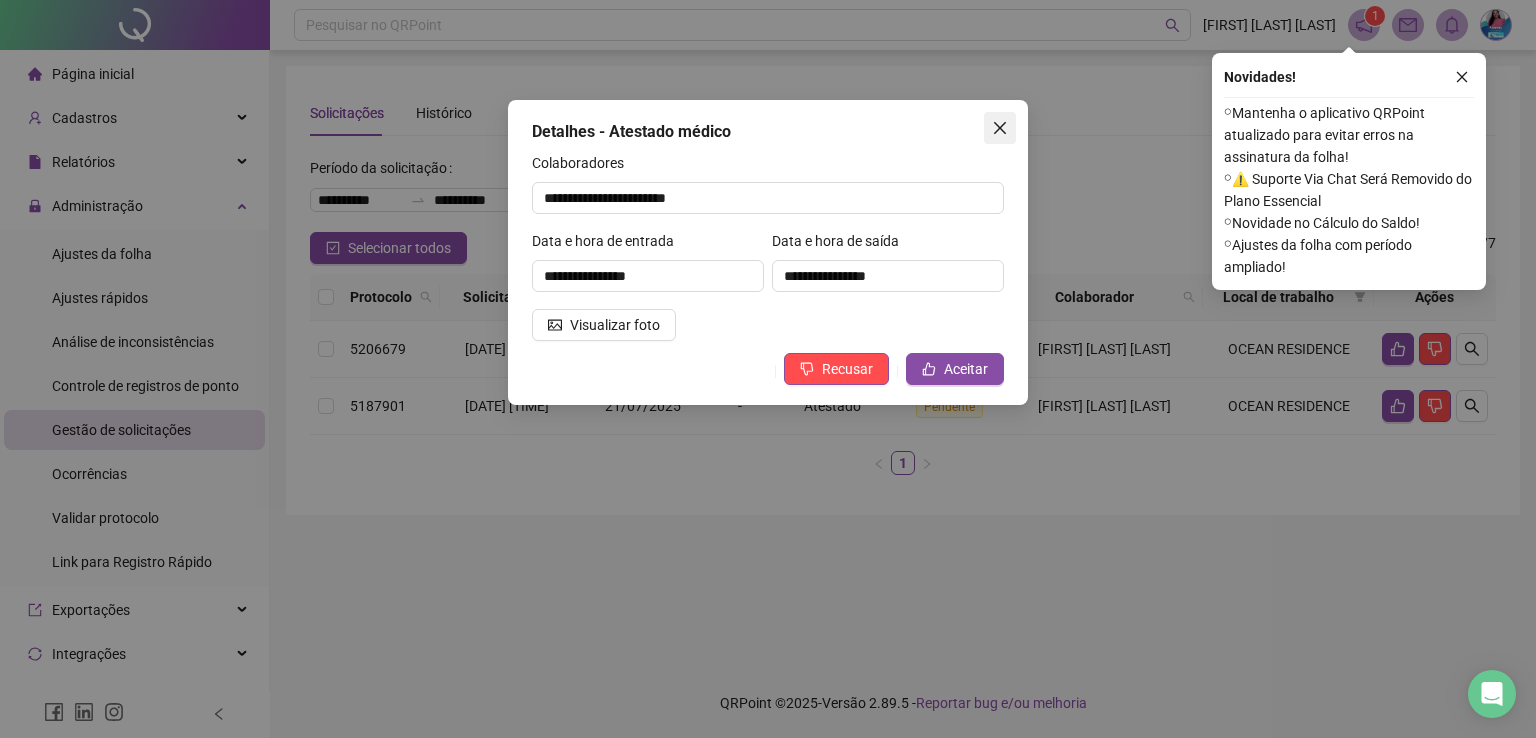 click 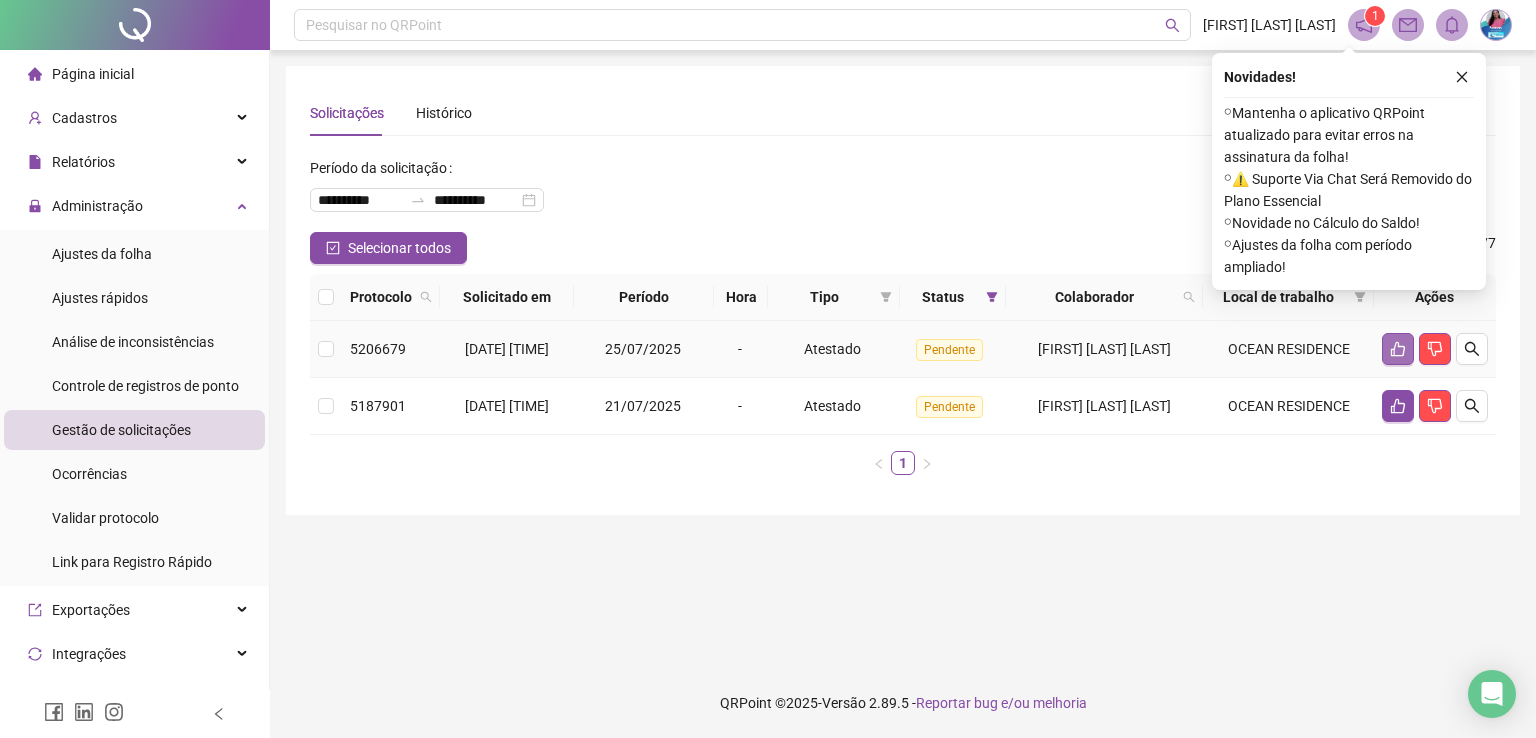 click at bounding box center [1398, 349] 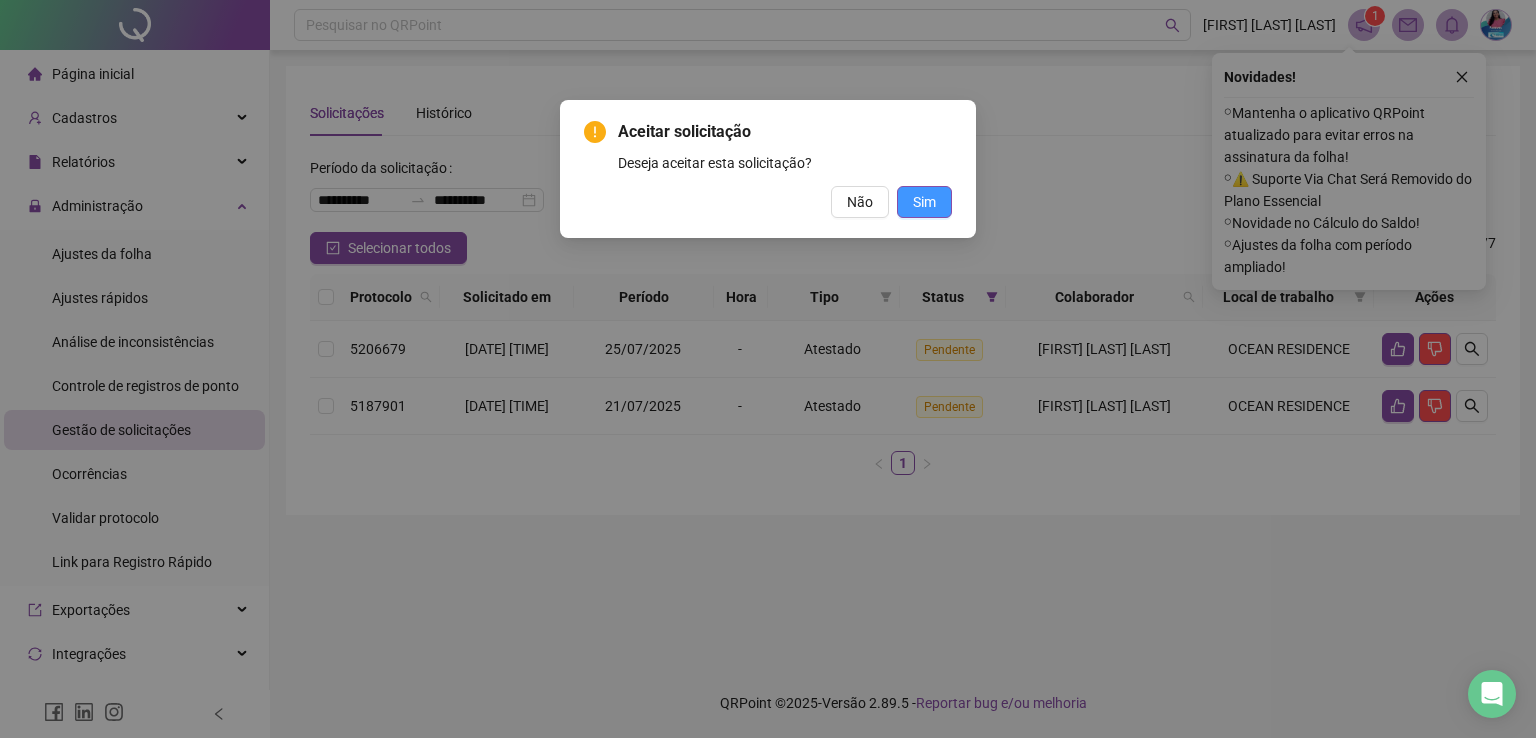 click on "Sim" at bounding box center (924, 202) 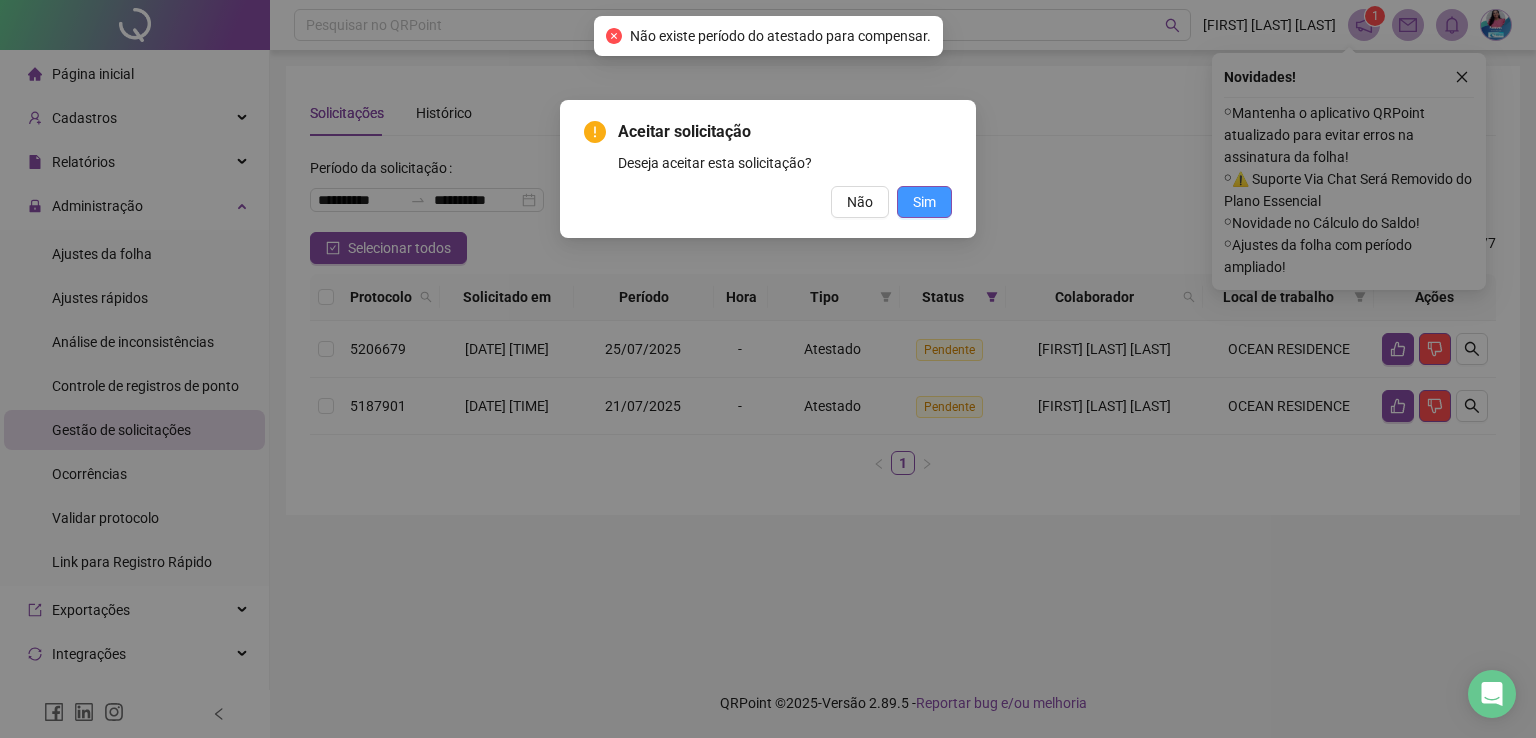 click on "Sim" at bounding box center (924, 202) 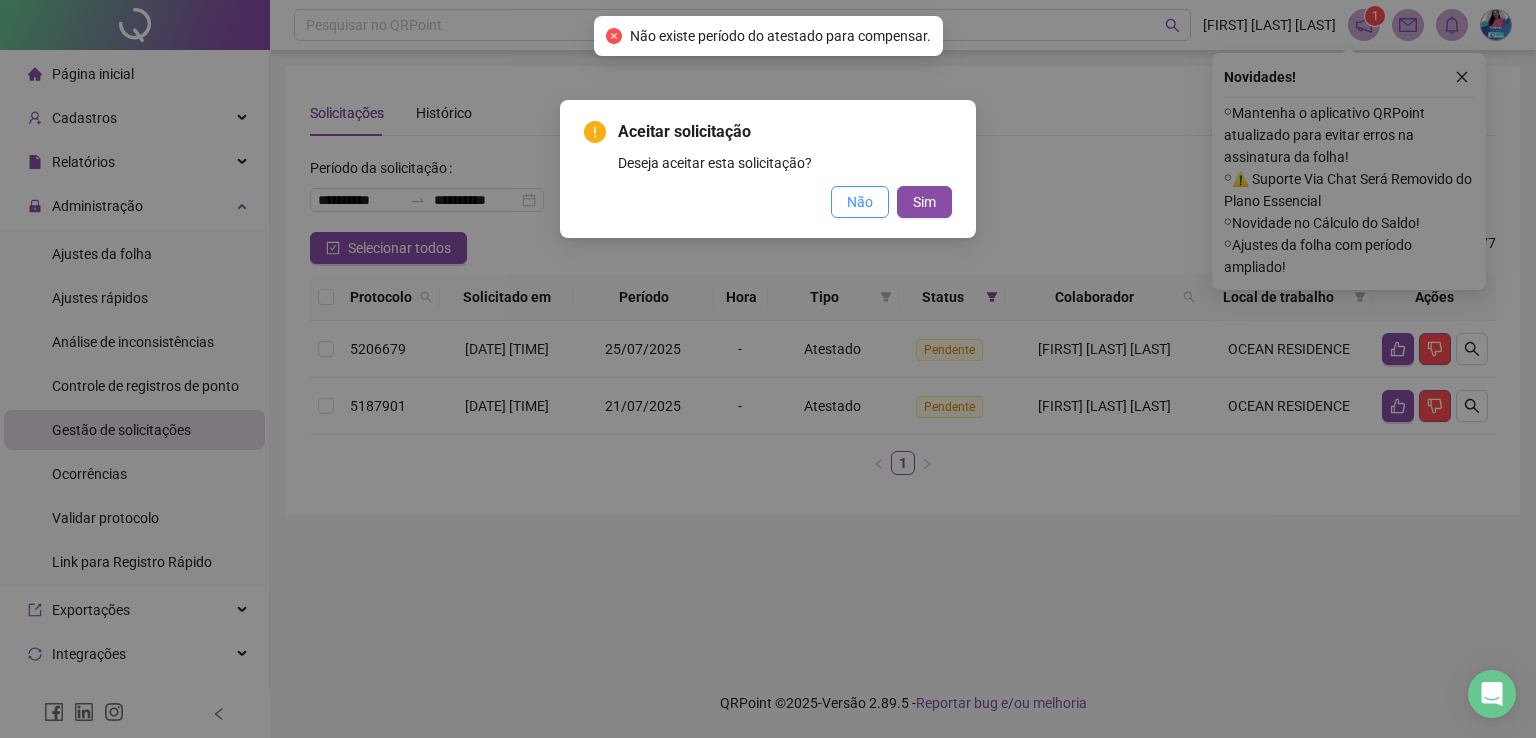 click on "Não" at bounding box center [860, 202] 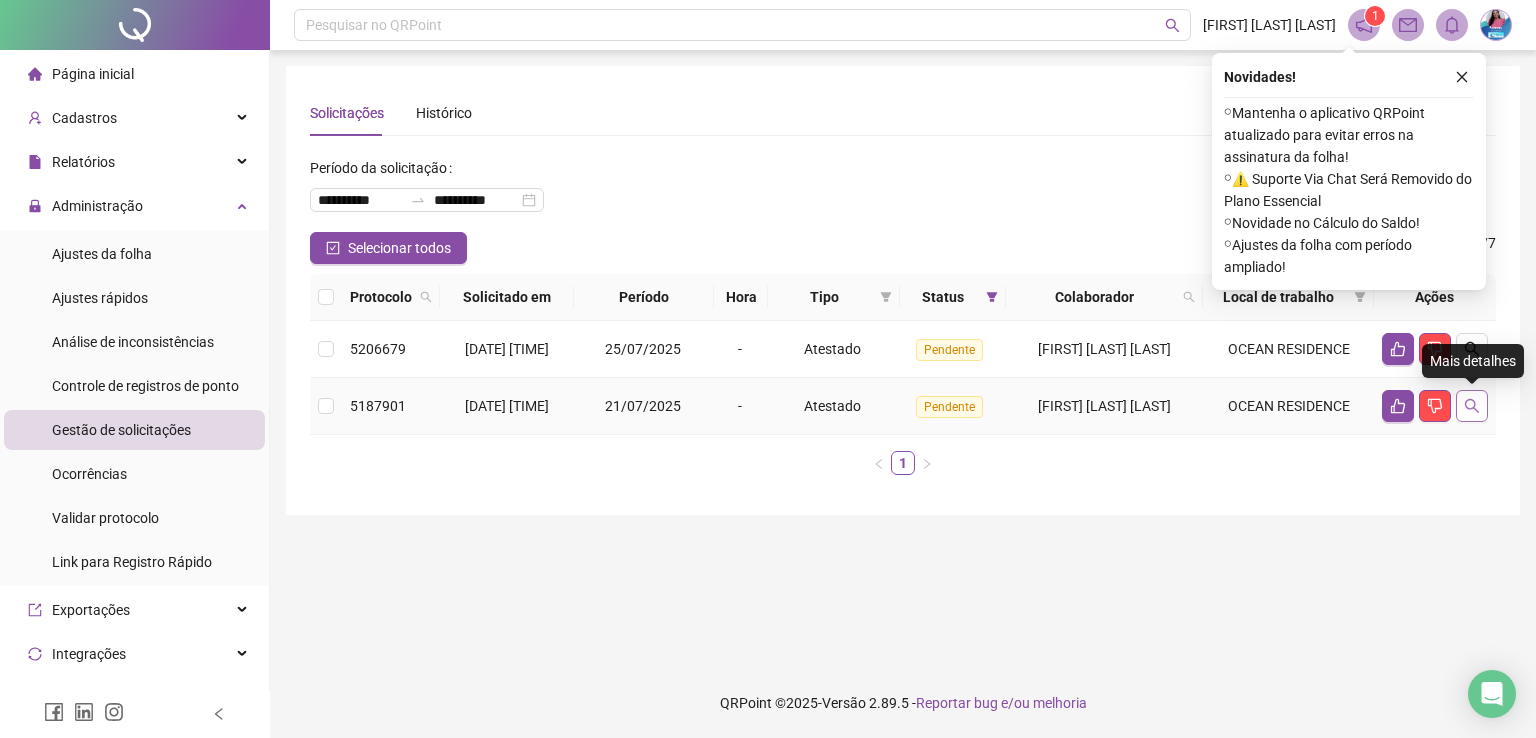 click 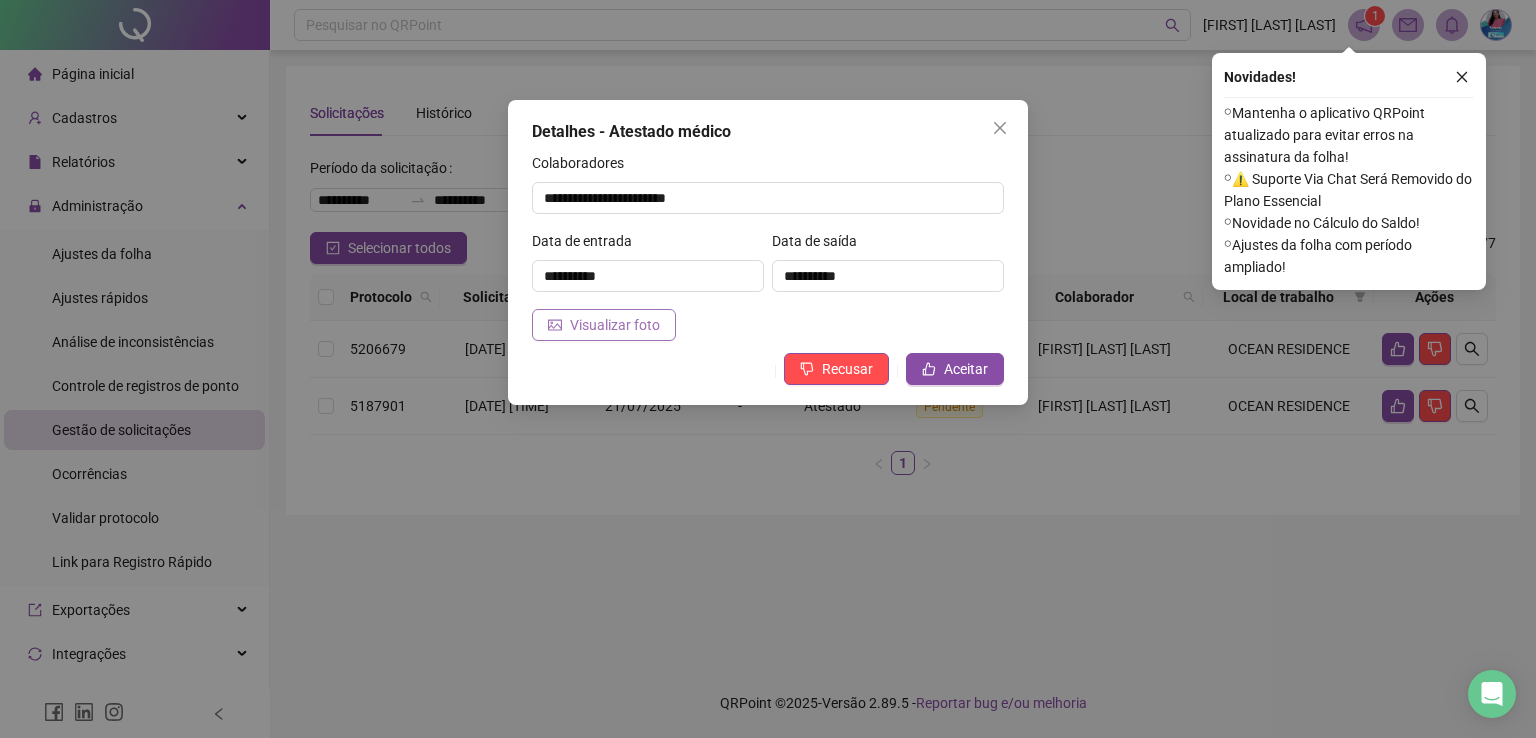 click on "Visualizar foto" at bounding box center [604, 325] 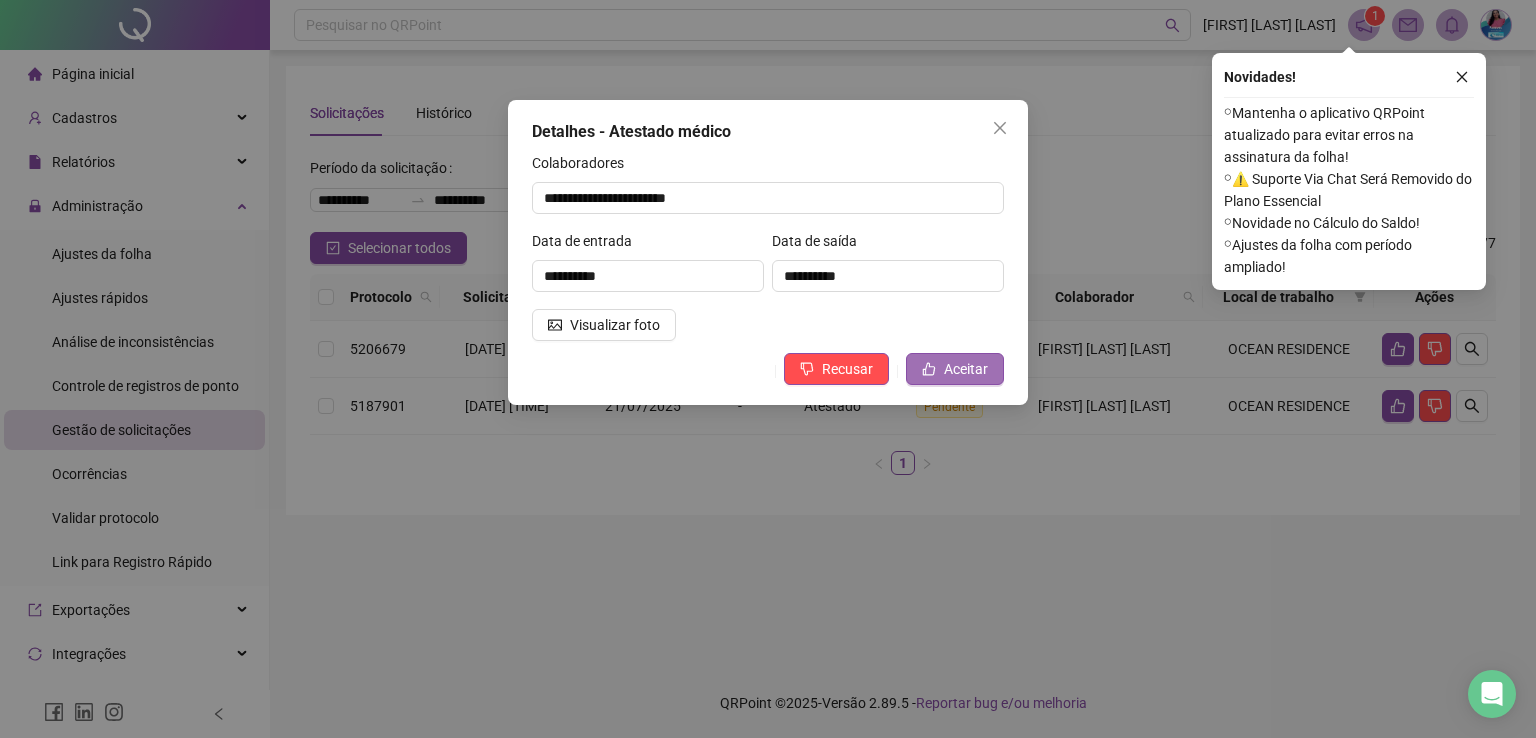 click on "Aceitar" at bounding box center [966, 369] 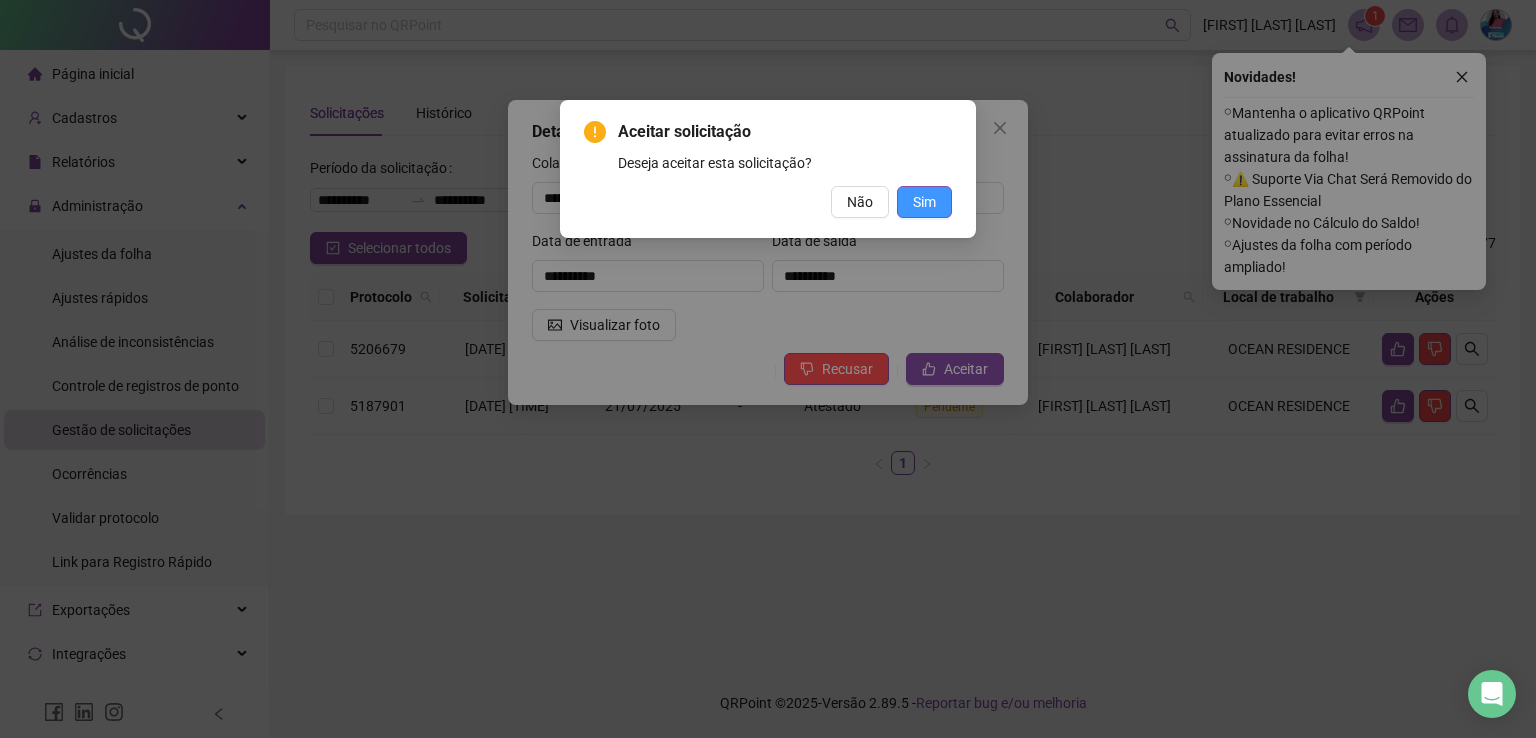 click on "Sim" at bounding box center [924, 202] 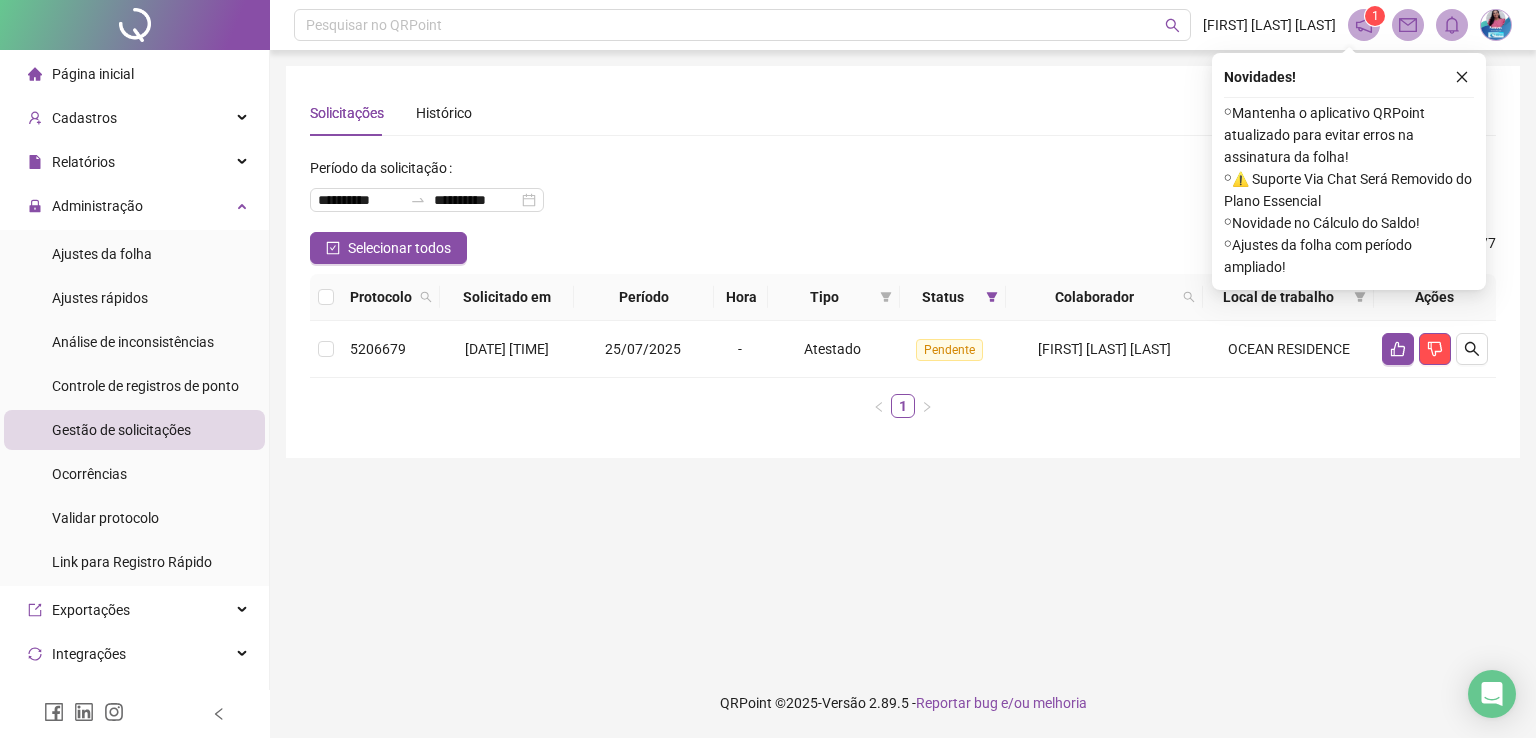 click at bounding box center [135, 25] 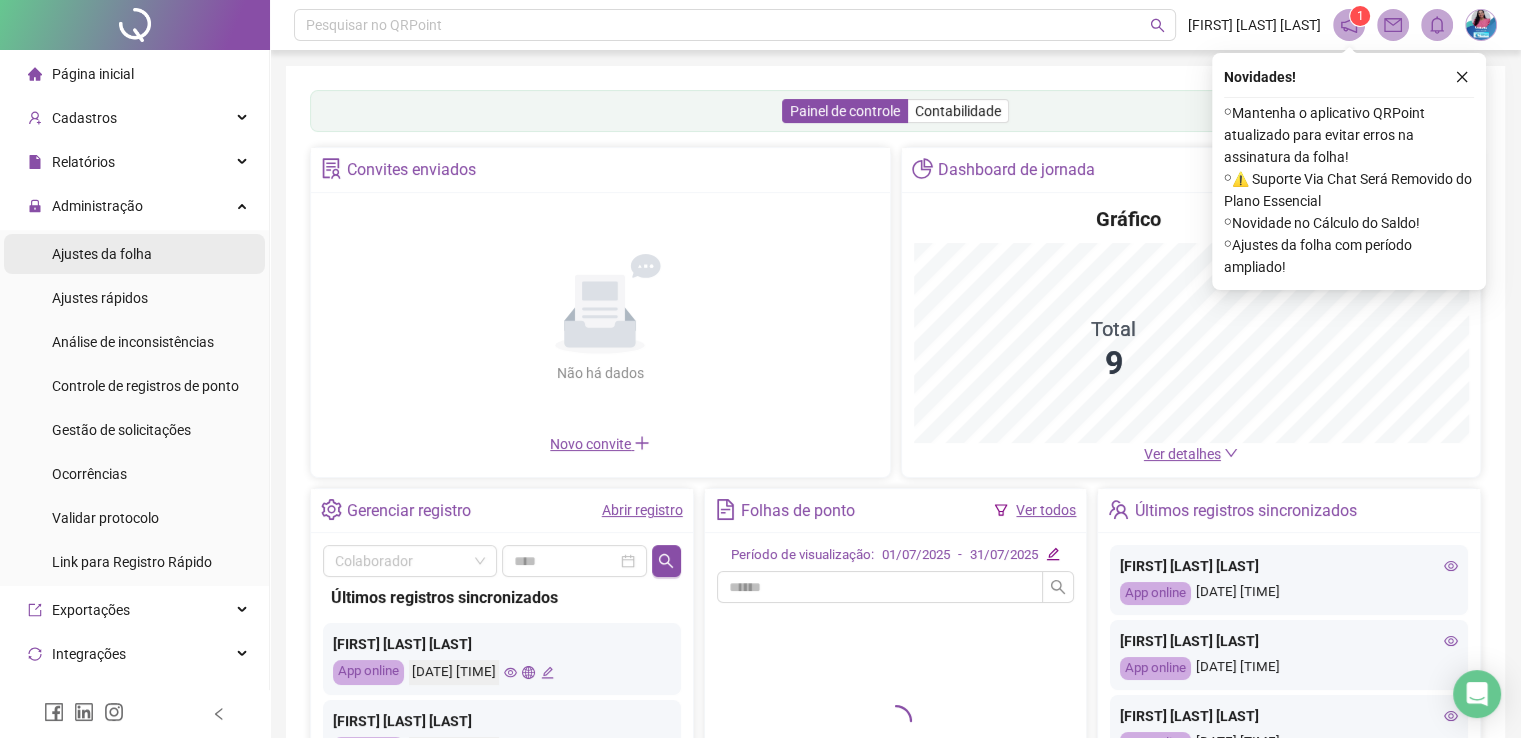 click on "Ajustes da folha" at bounding box center [102, 254] 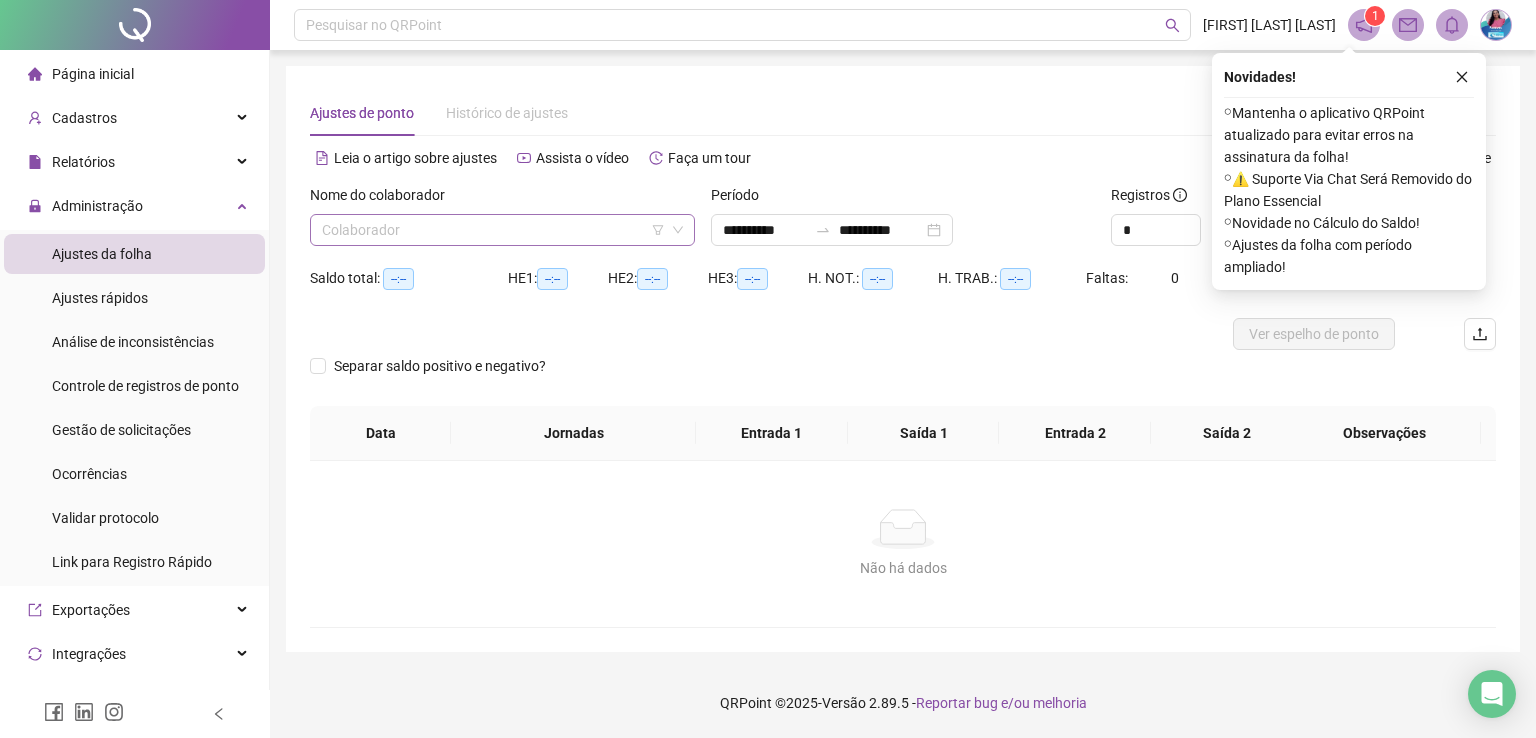 click at bounding box center (493, 230) 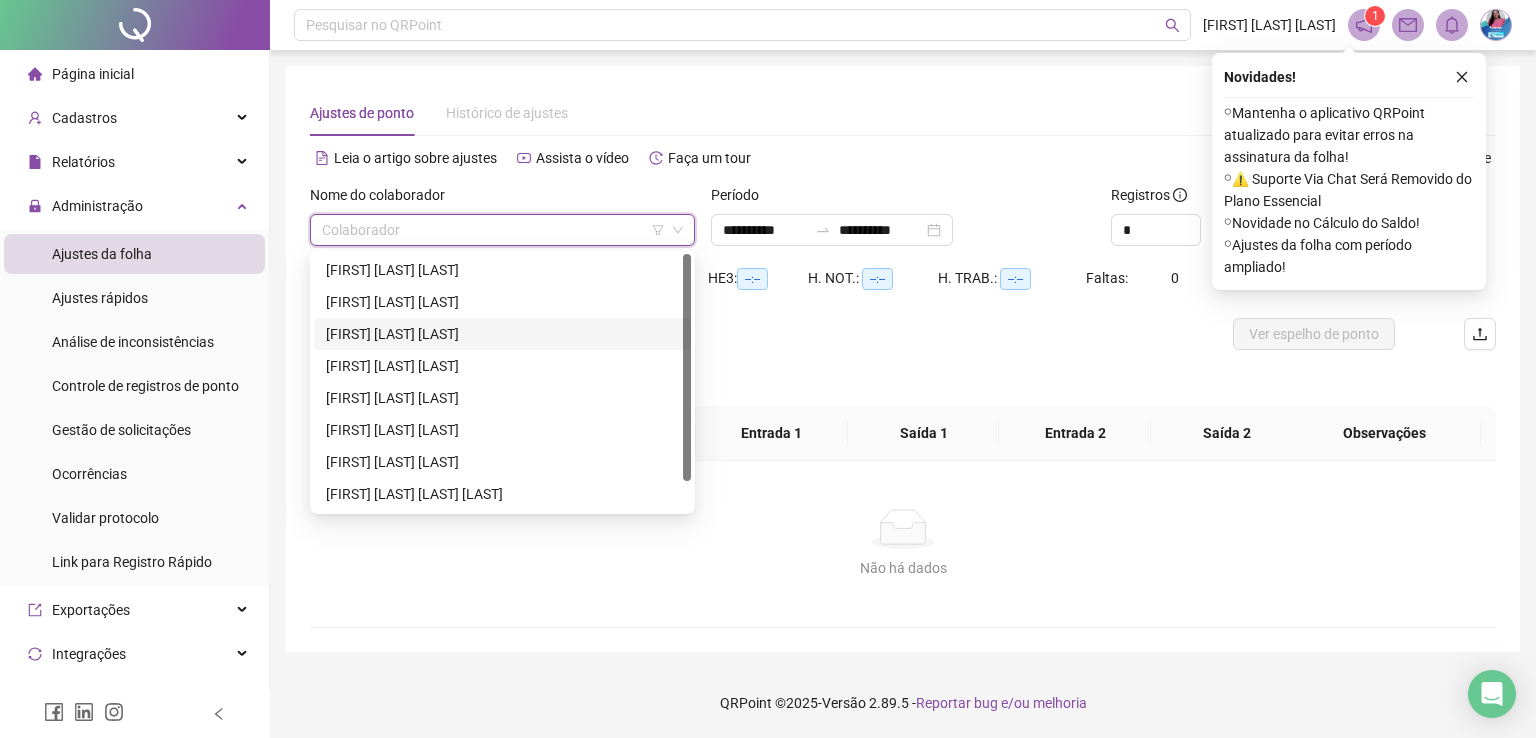 click on "[FIRST] [LAST] [LAST]" at bounding box center (502, 334) 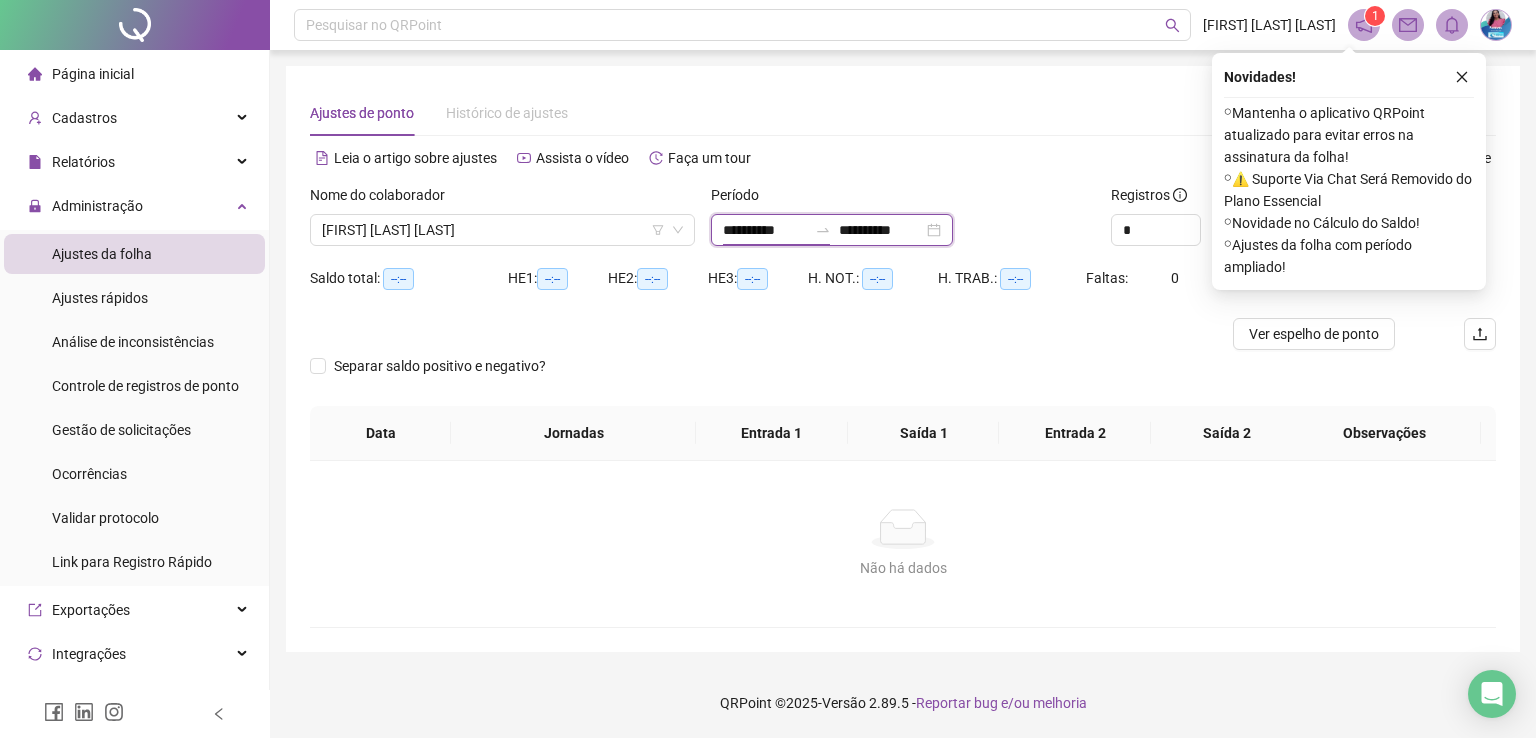 click on "**********" at bounding box center [765, 230] 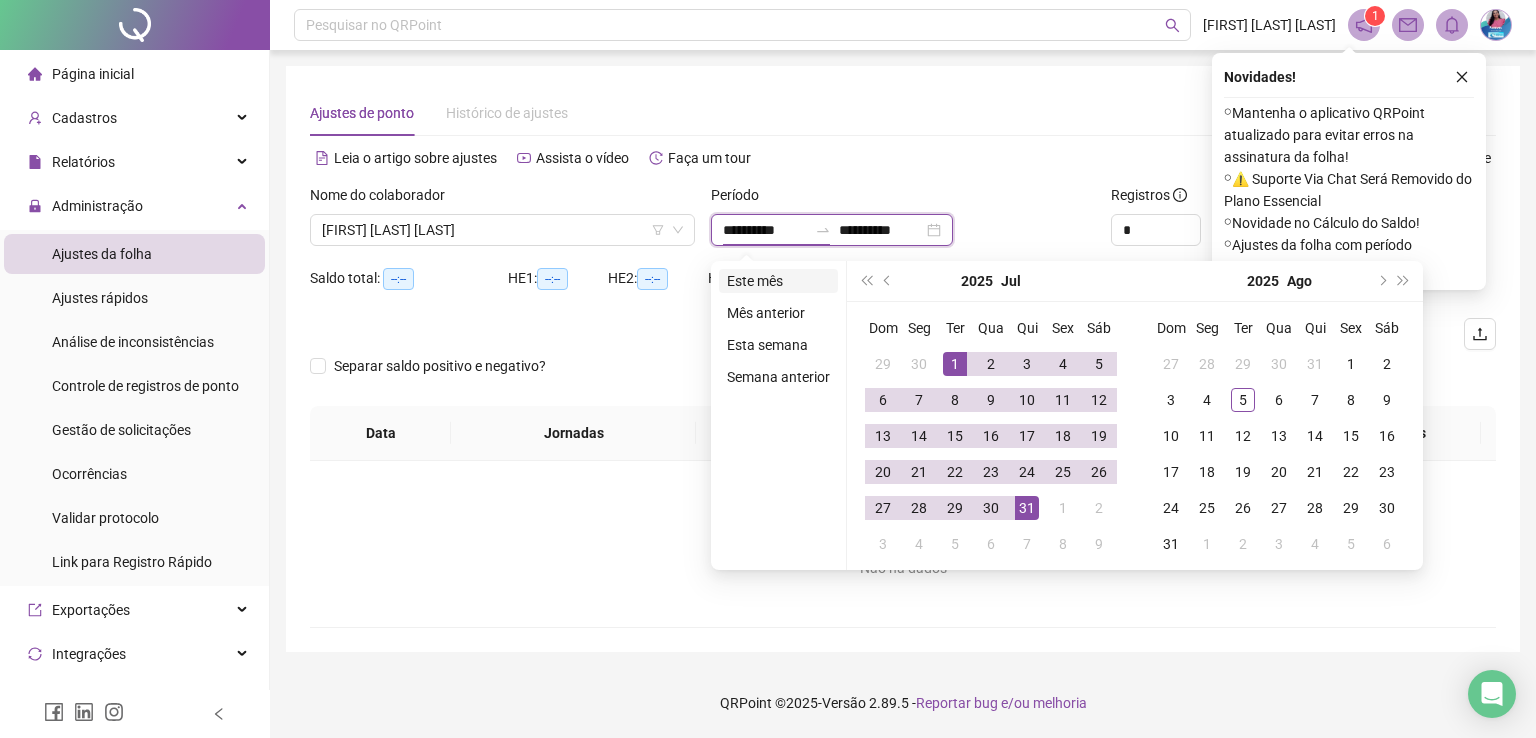 type on "**********" 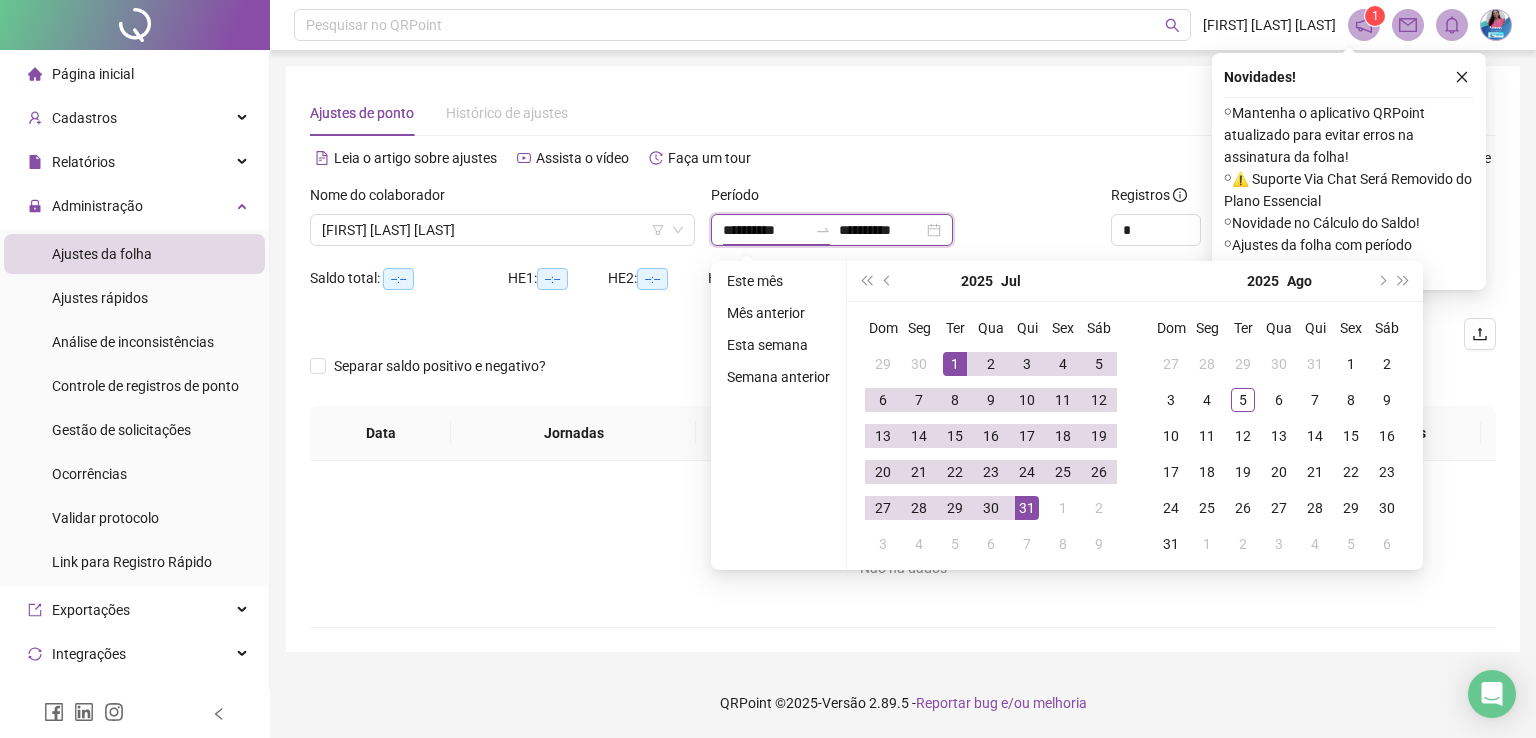 type on "**********" 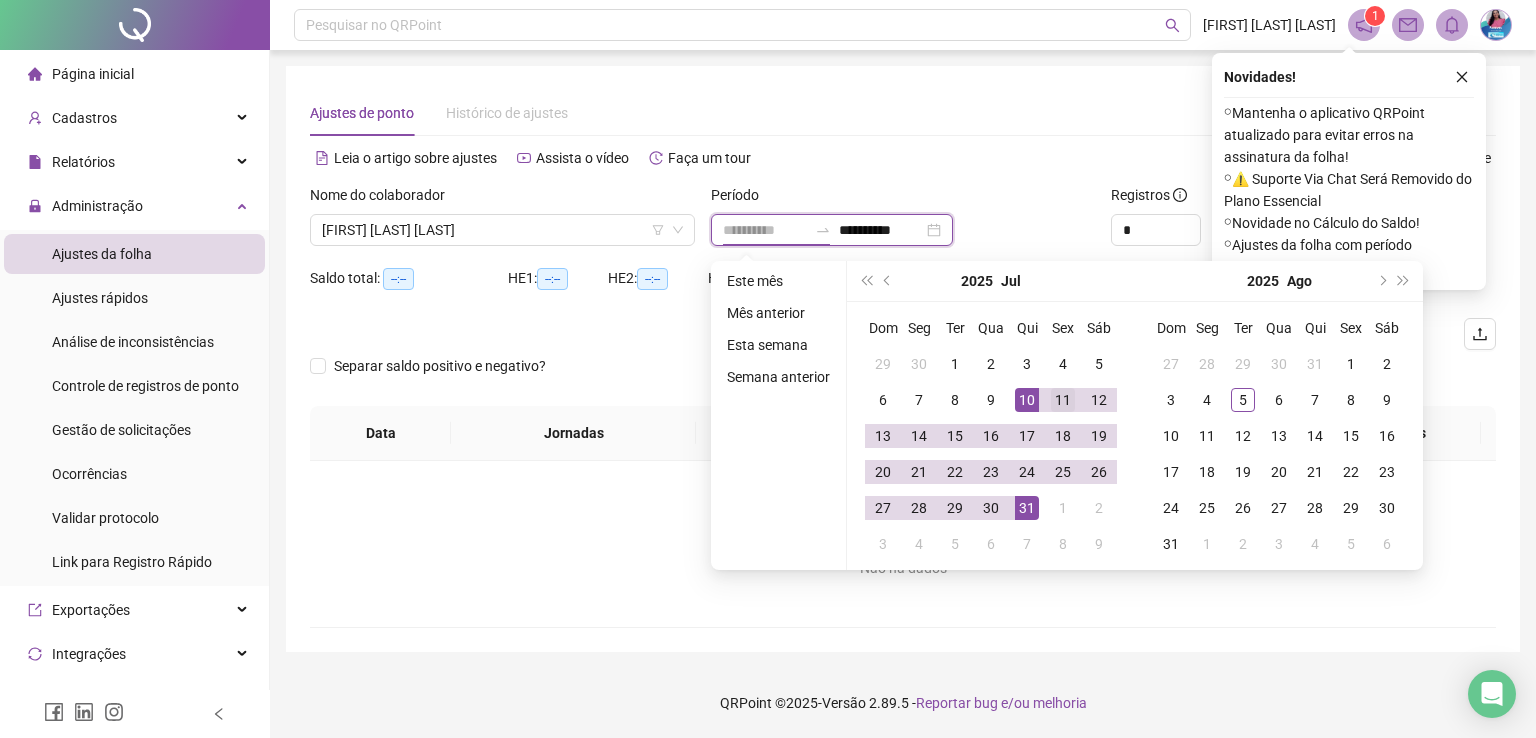 type on "**********" 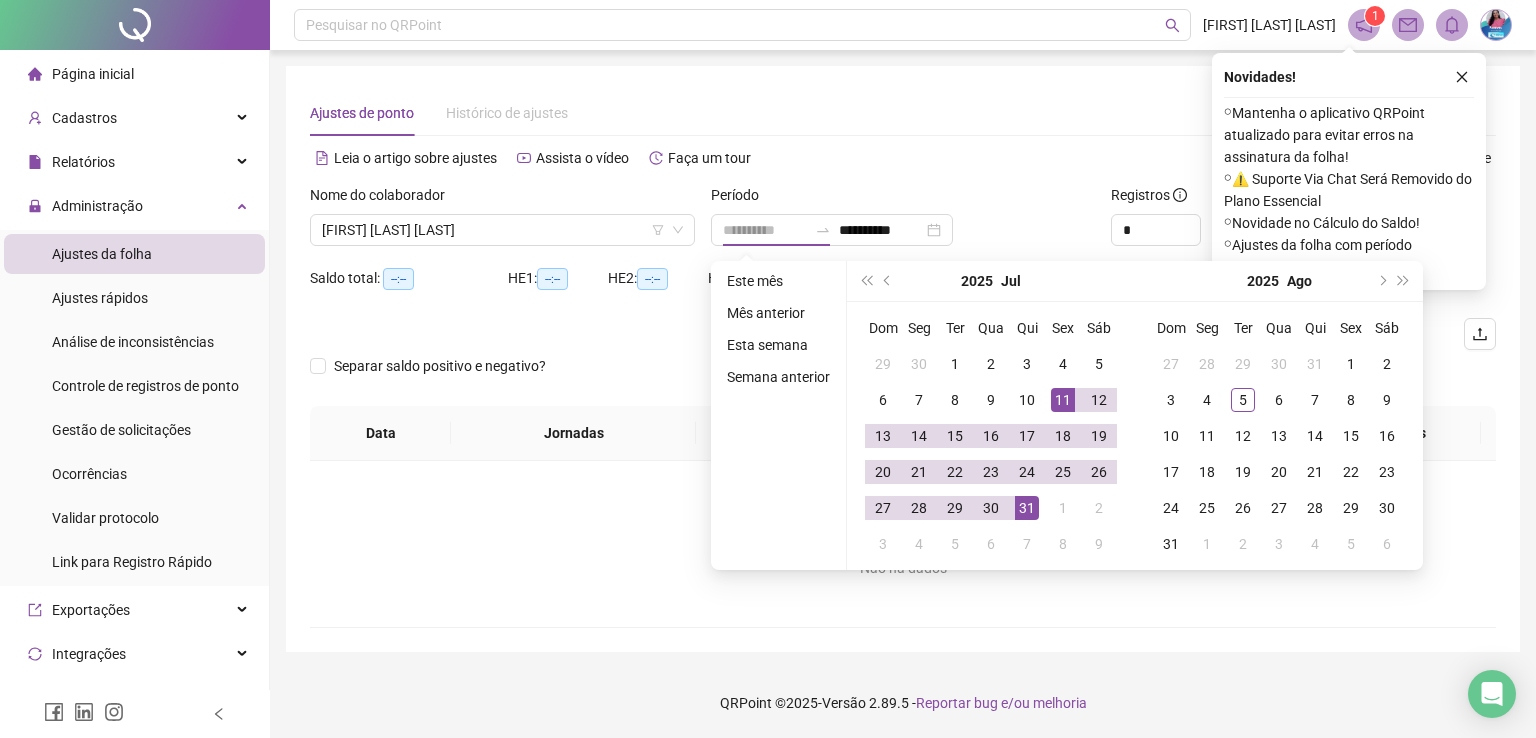 click on "11" at bounding box center [1063, 400] 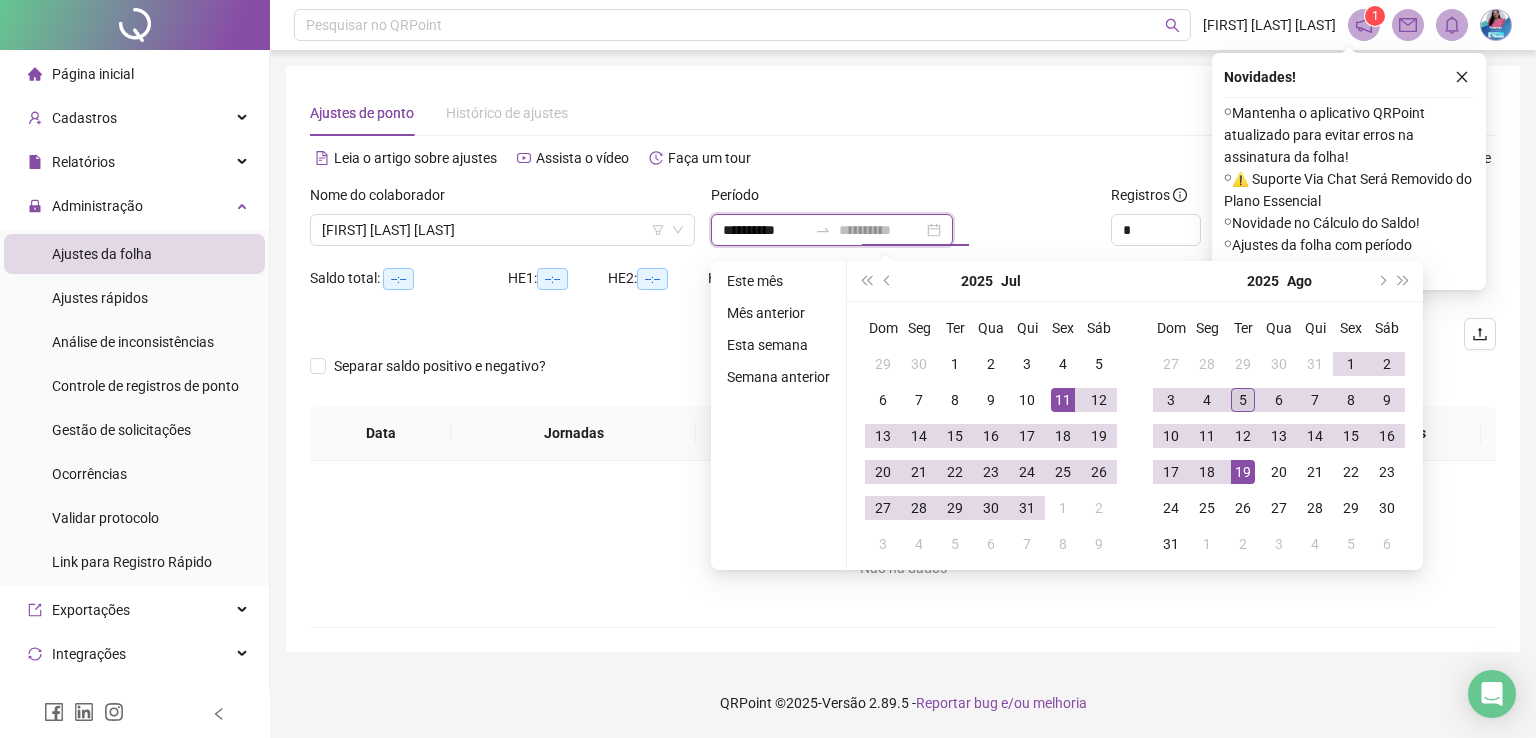 type on "**********" 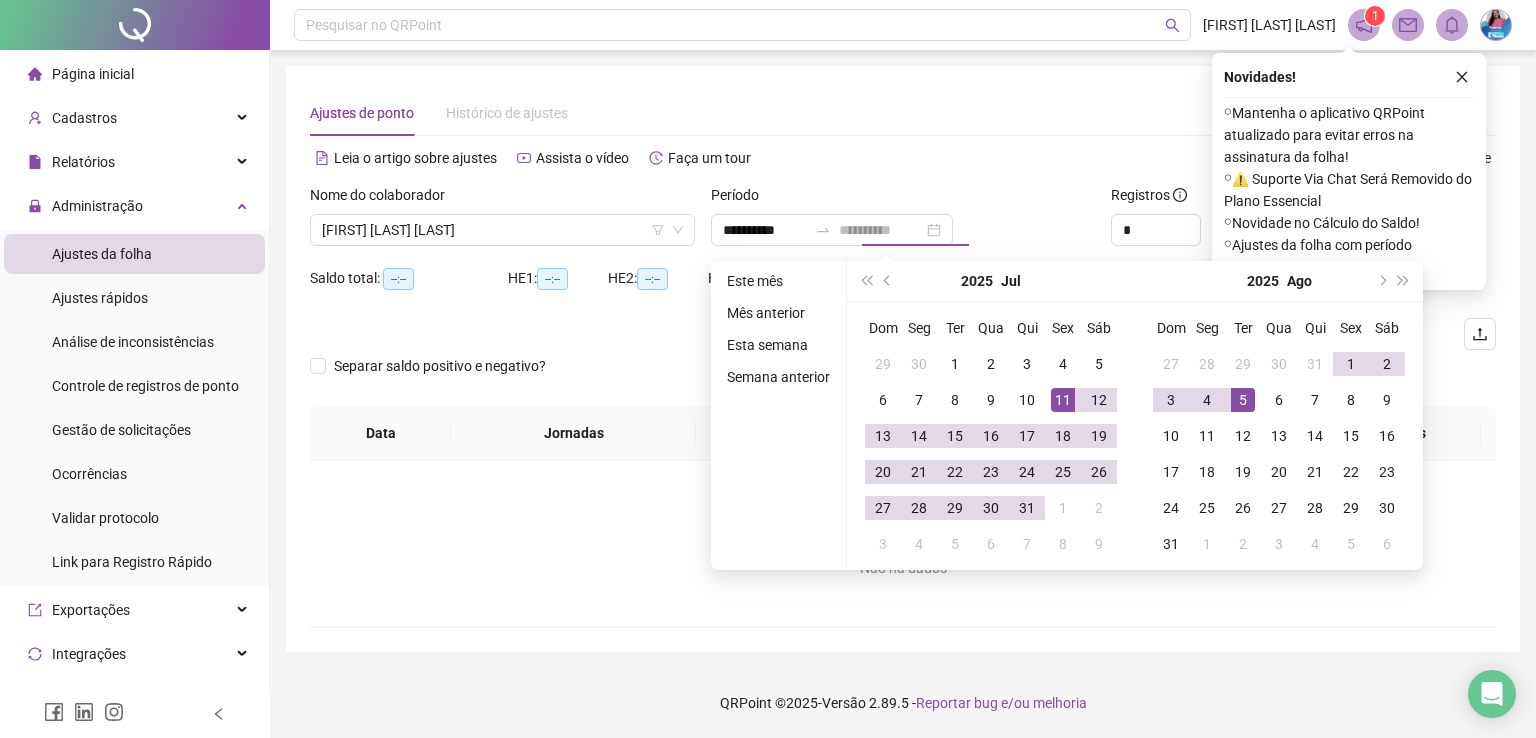 drag, startPoint x: 1244, startPoint y: 397, endPoint x: 1190, endPoint y: 381, distance: 56.32051 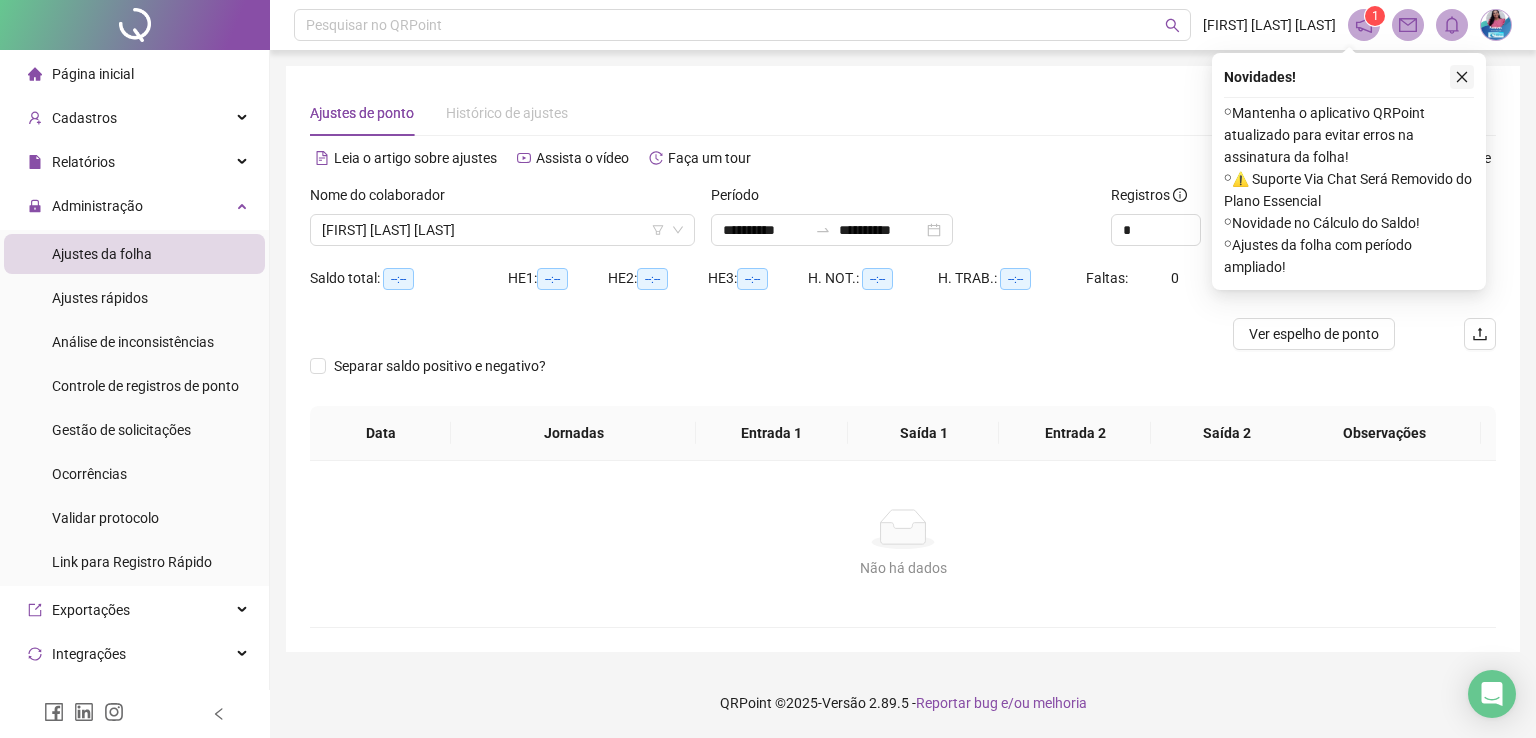 click 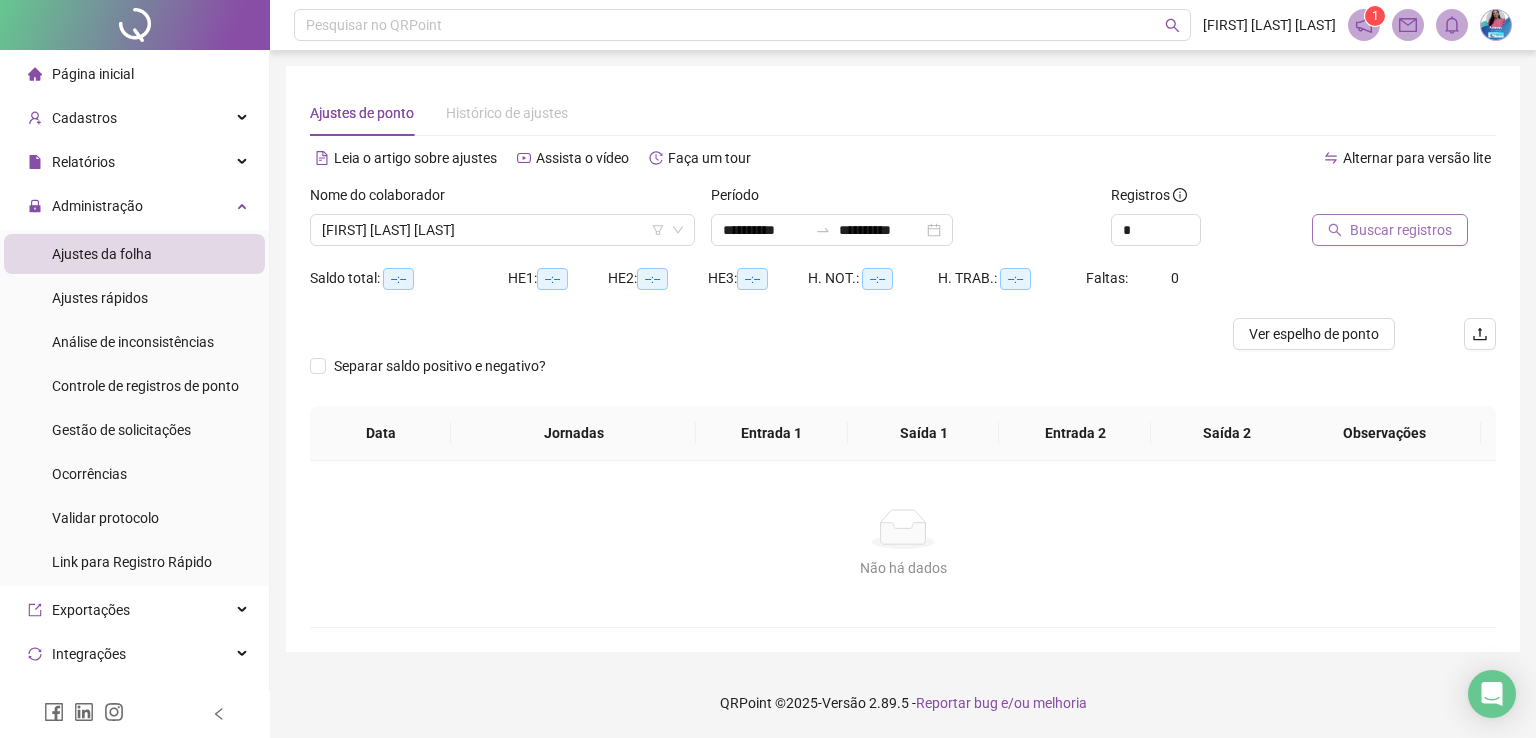 click on "Buscar registros" at bounding box center (1401, 230) 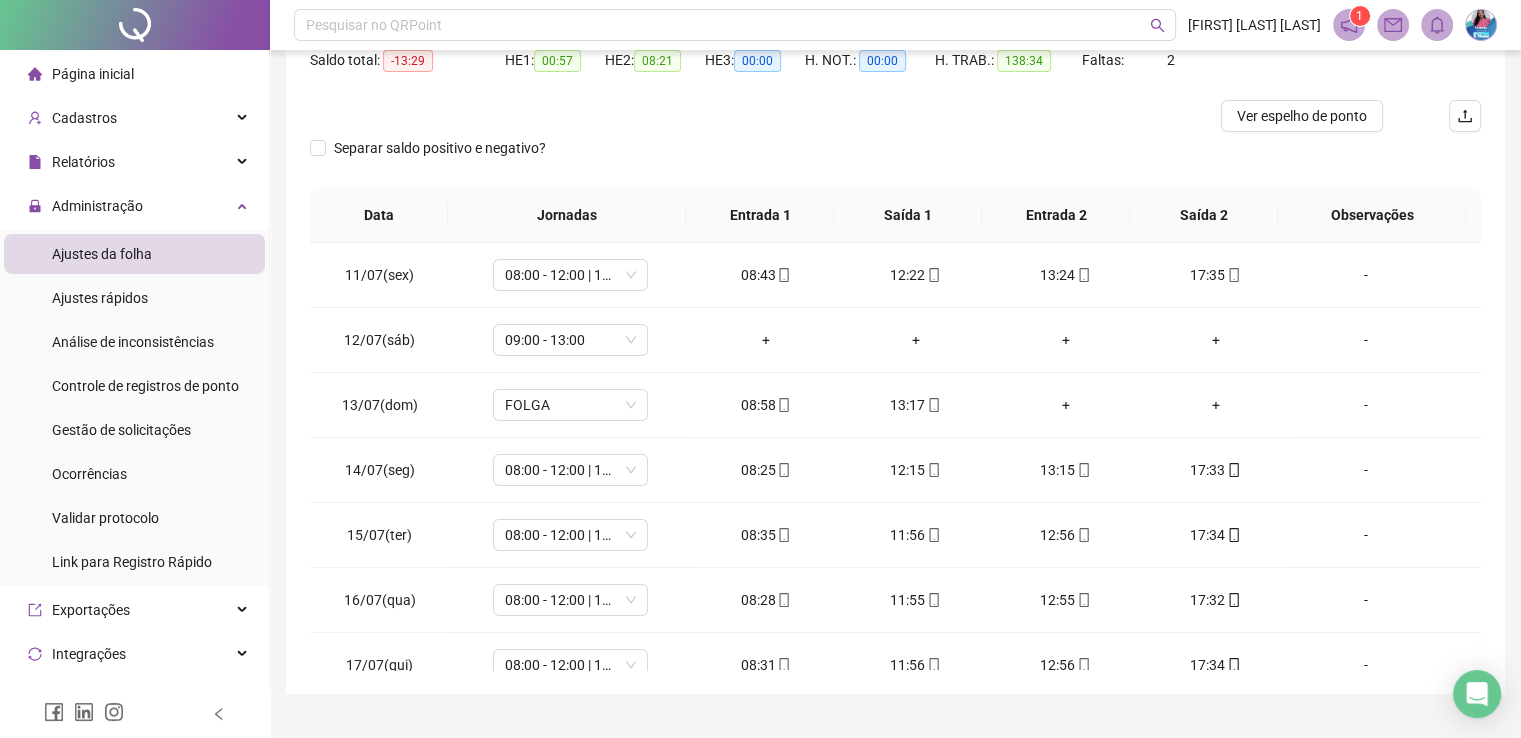 scroll, scrollTop: 260, scrollLeft: 0, axis: vertical 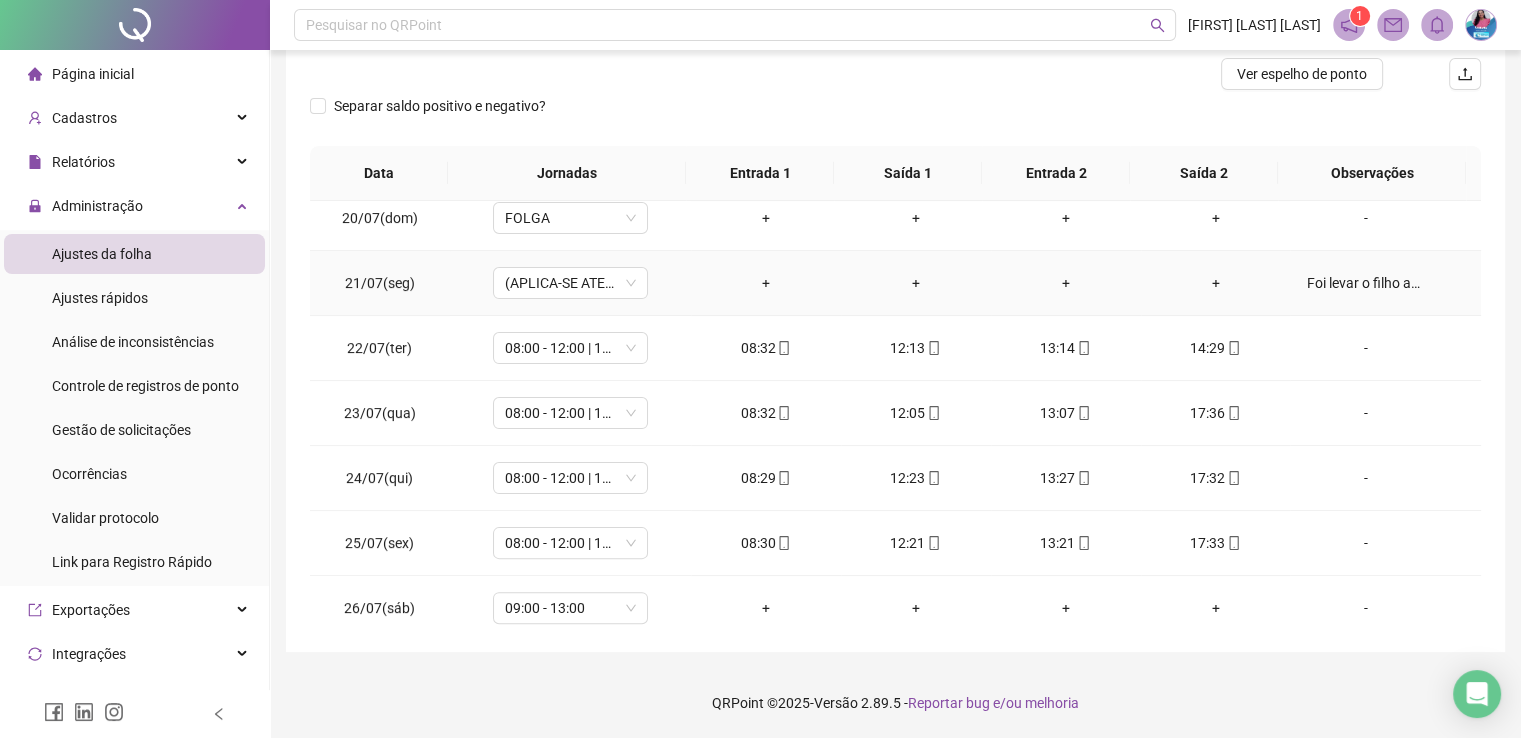 click on "Foi levar o filho ao médico." at bounding box center [1365, 283] 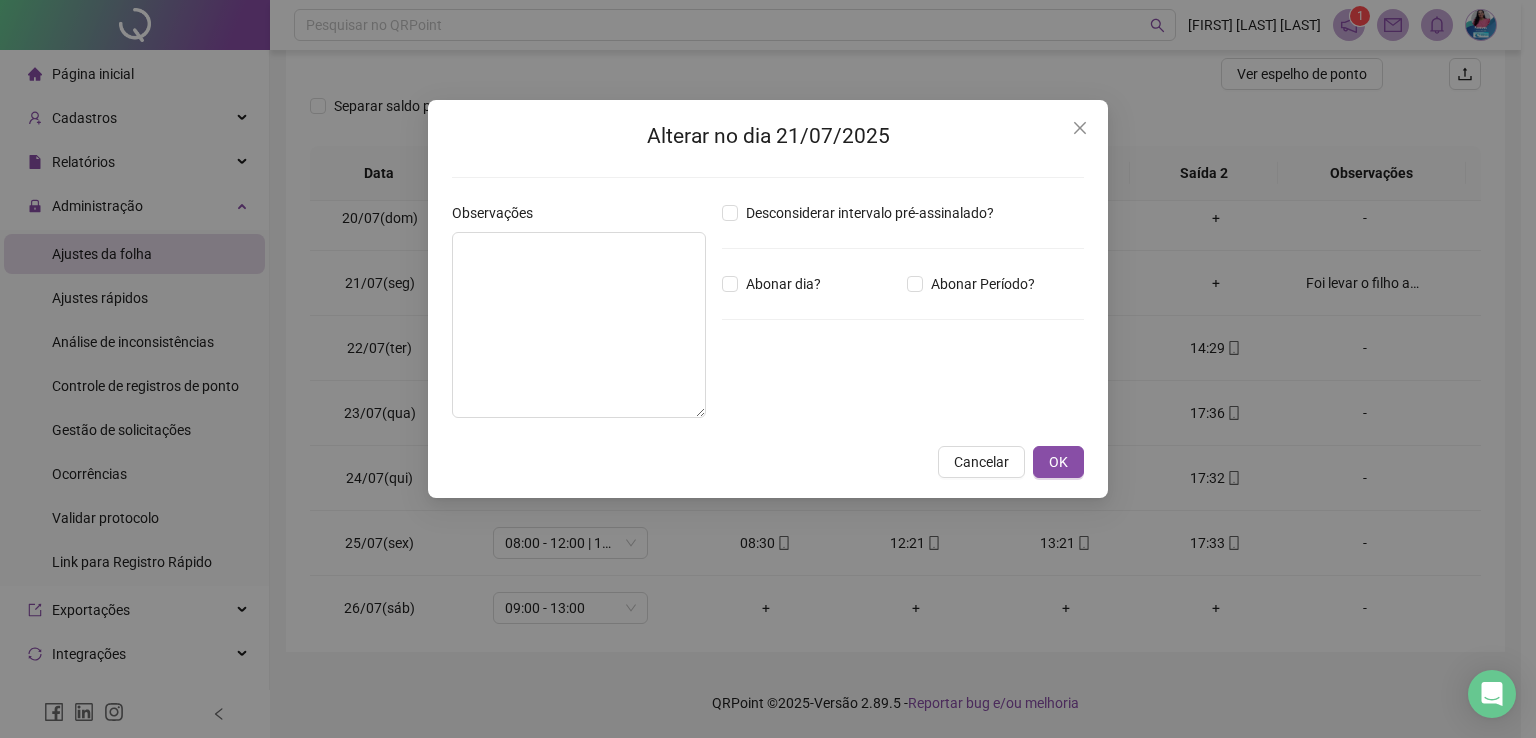 type on "**********" 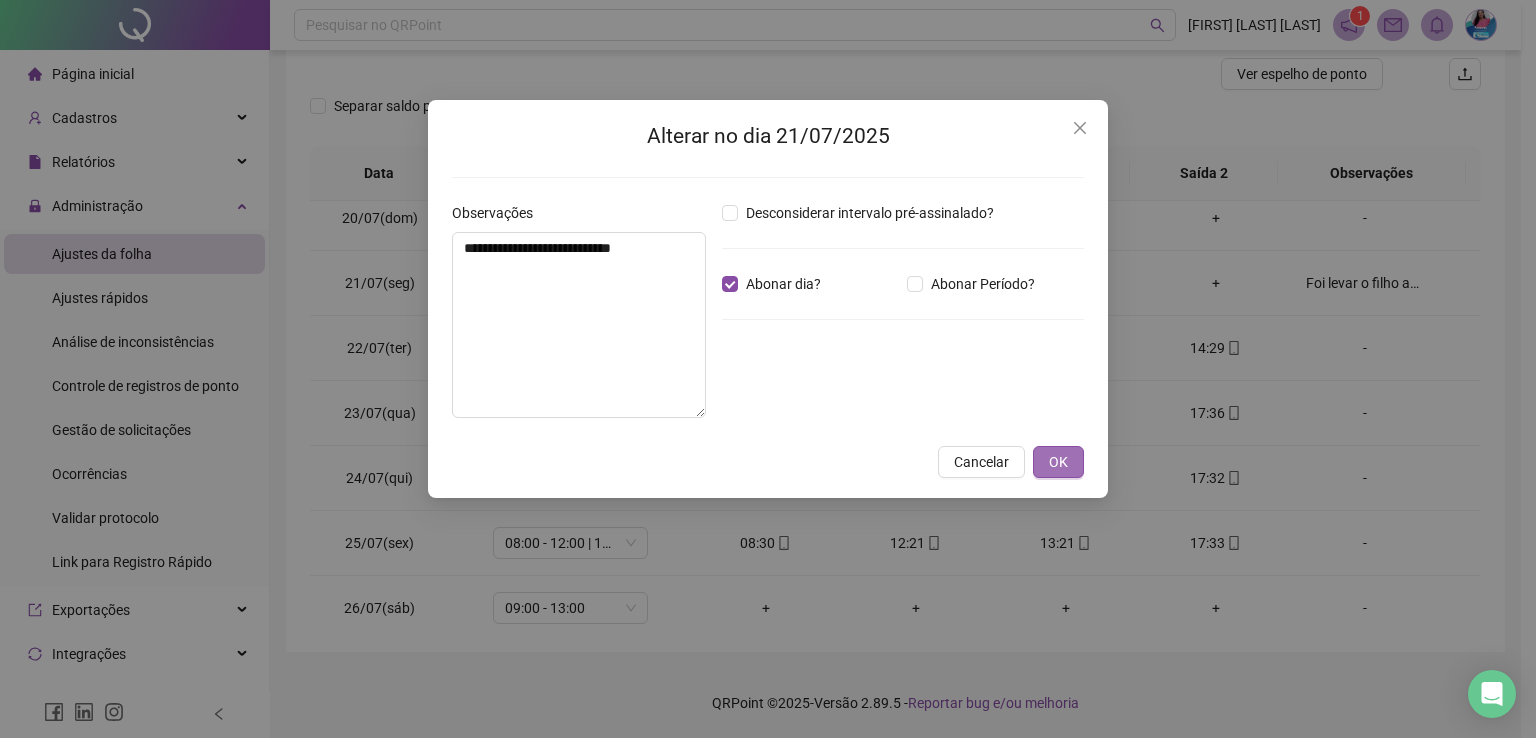click on "OK" at bounding box center (1058, 462) 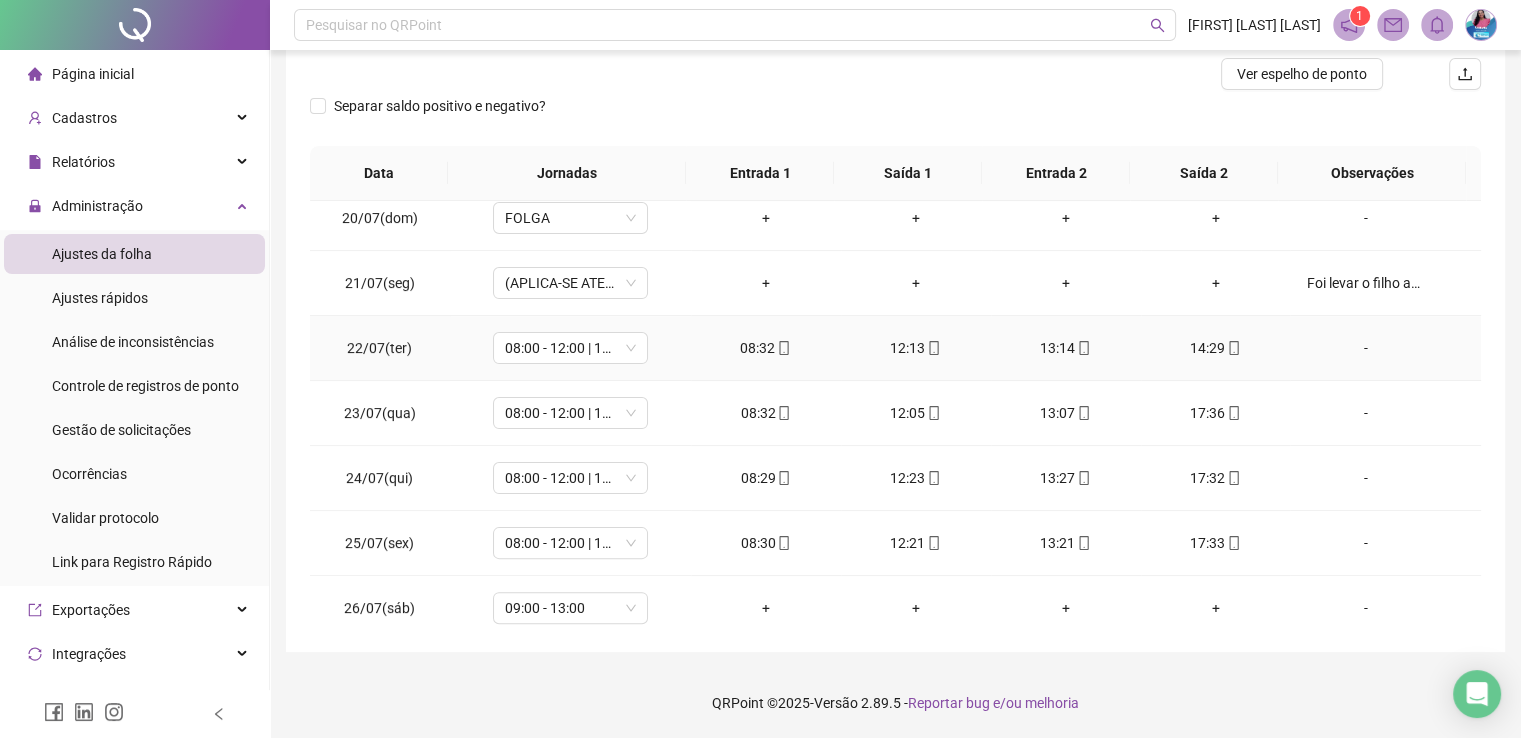 click on "-" at bounding box center [1365, 348] 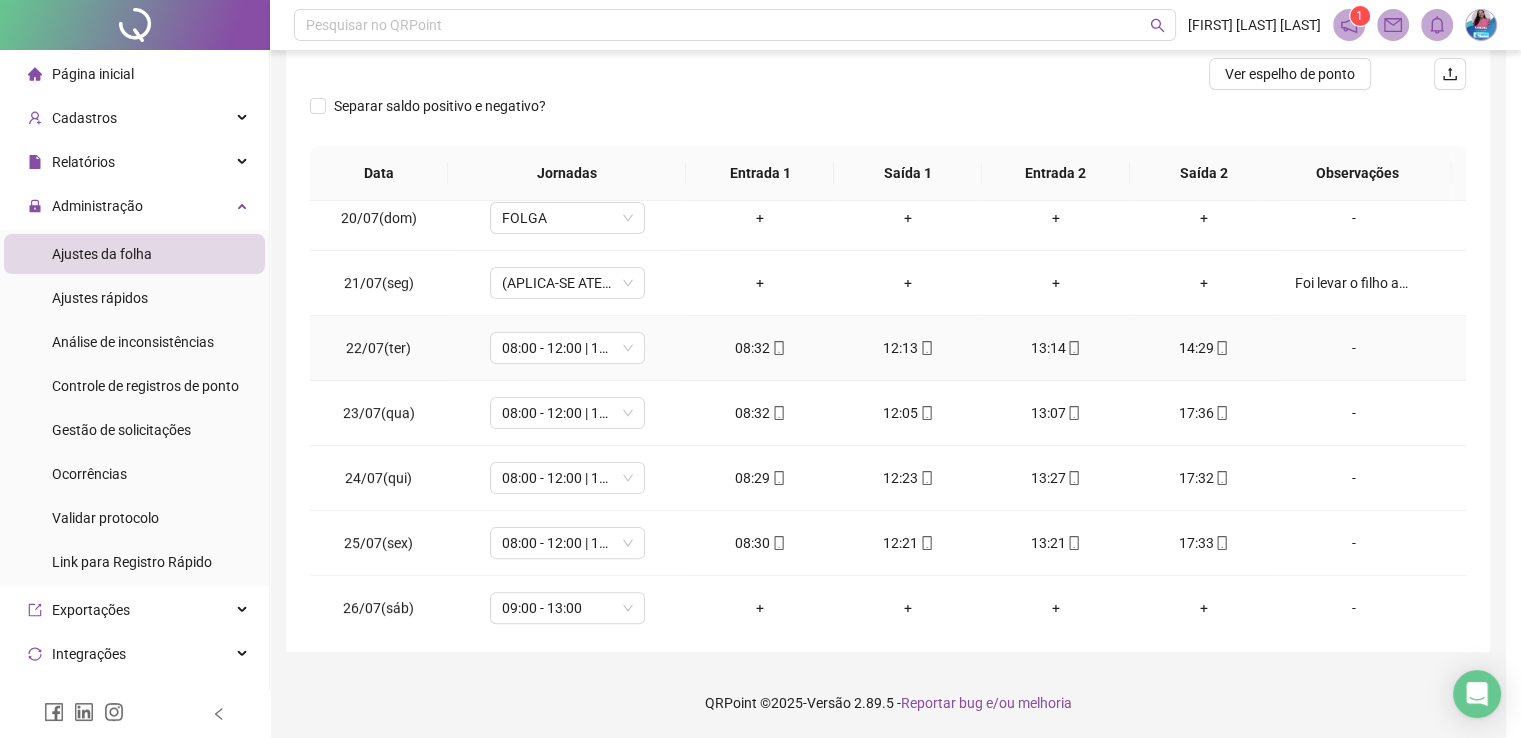 type 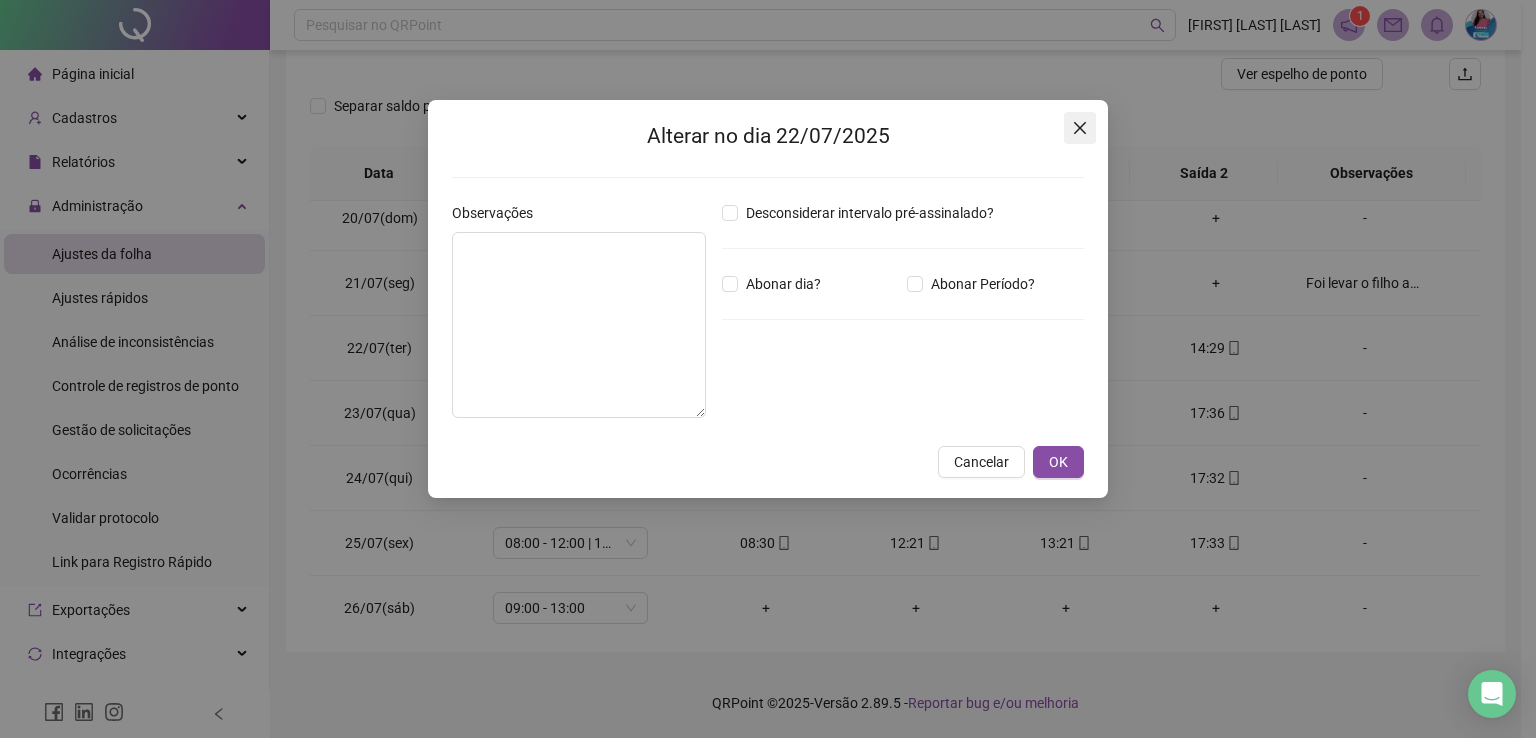 click 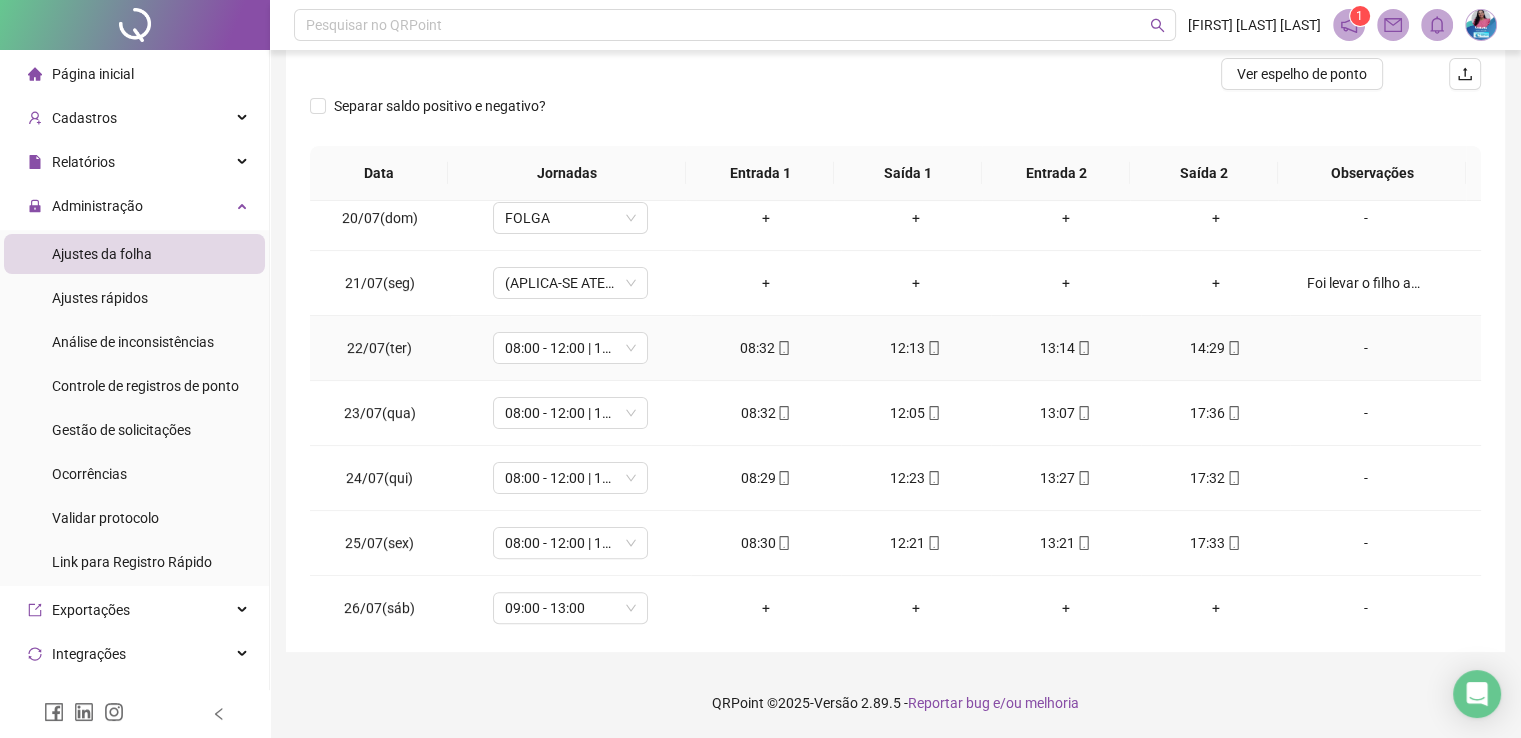 click on "-" at bounding box center (1365, 348) 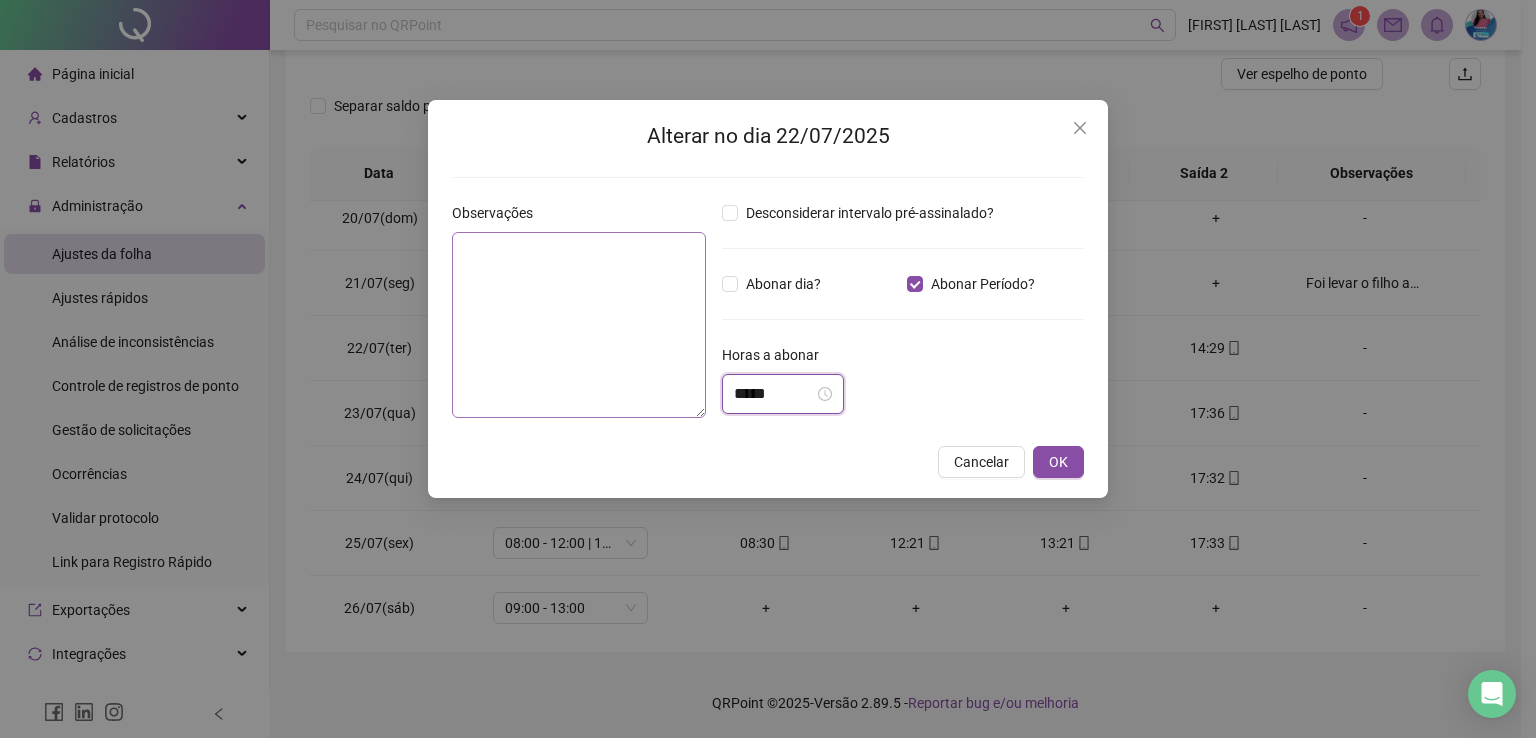 drag, startPoint x: 773, startPoint y: 393, endPoint x: 675, endPoint y: 403, distance: 98.50888 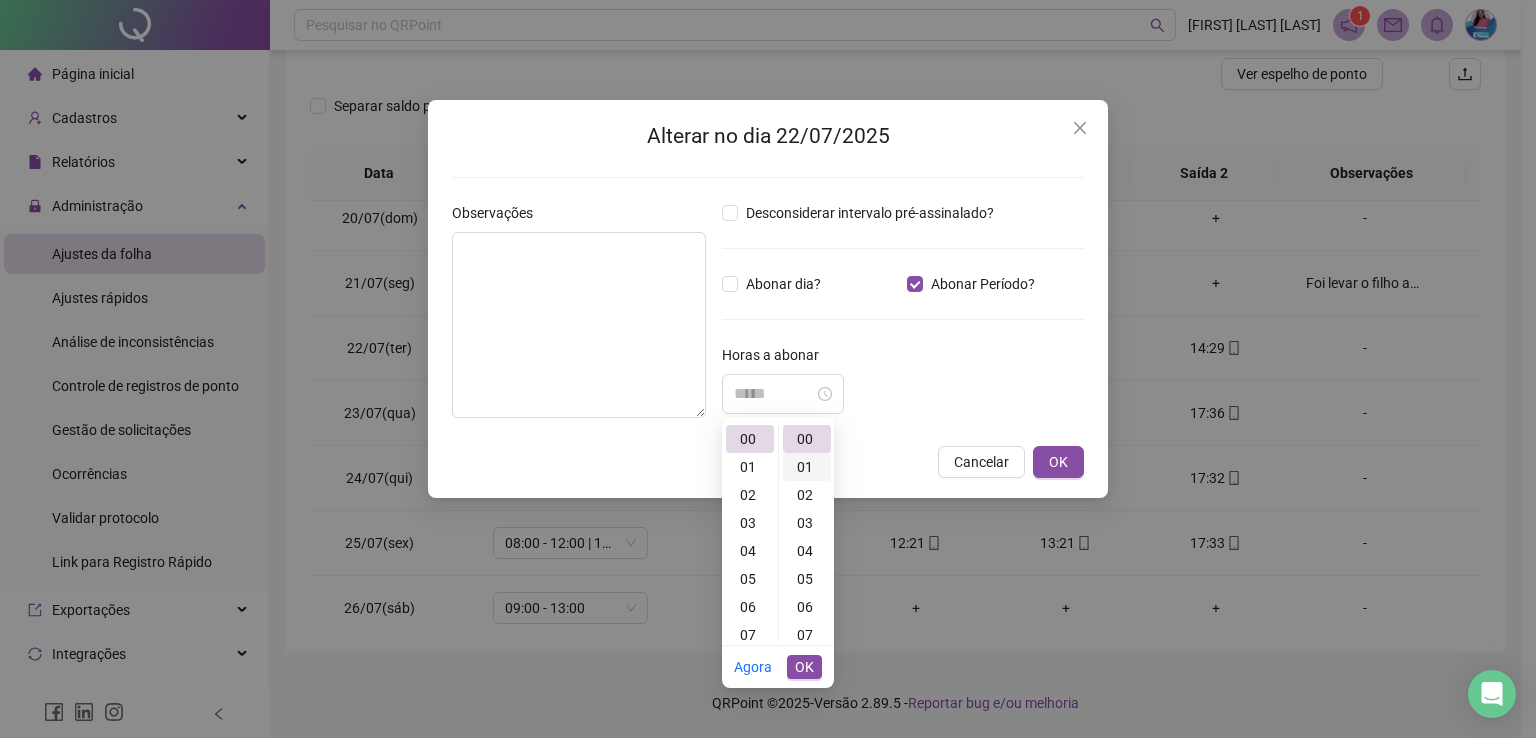 click on "01" at bounding box center (807, 467) 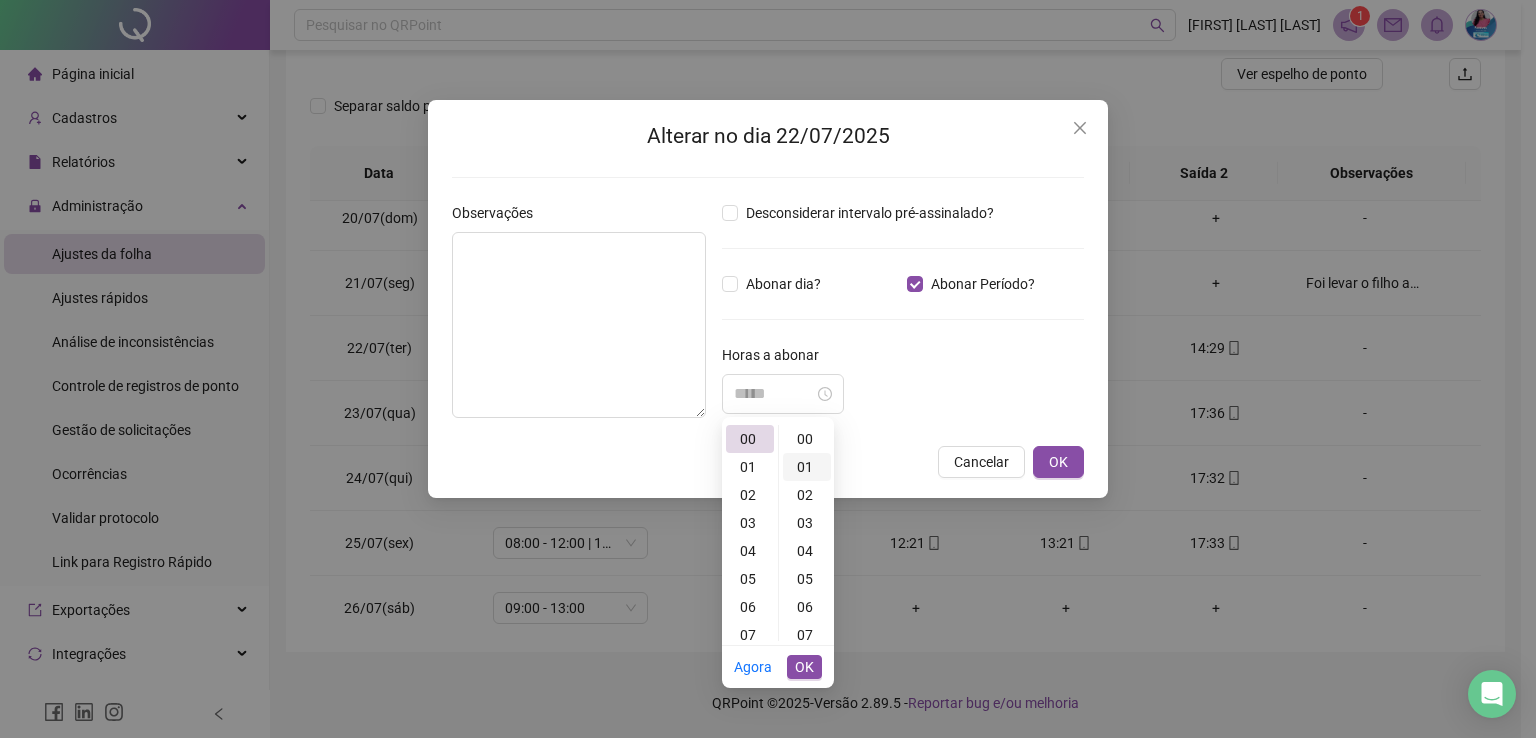 scroll, scrollTop: 28, scrollLeft: 0, axis: vertical 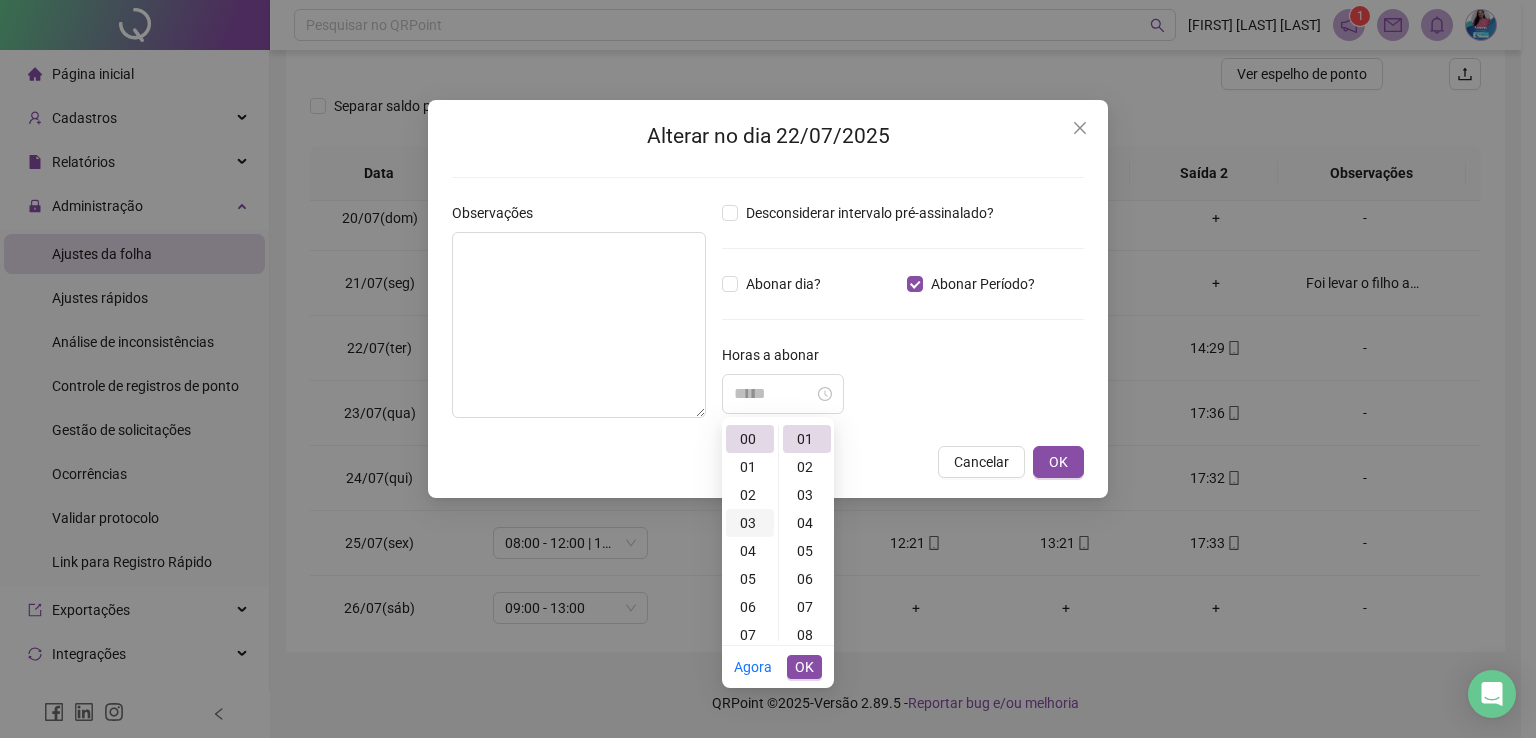 click on "03" at bounding box center (750, 523) 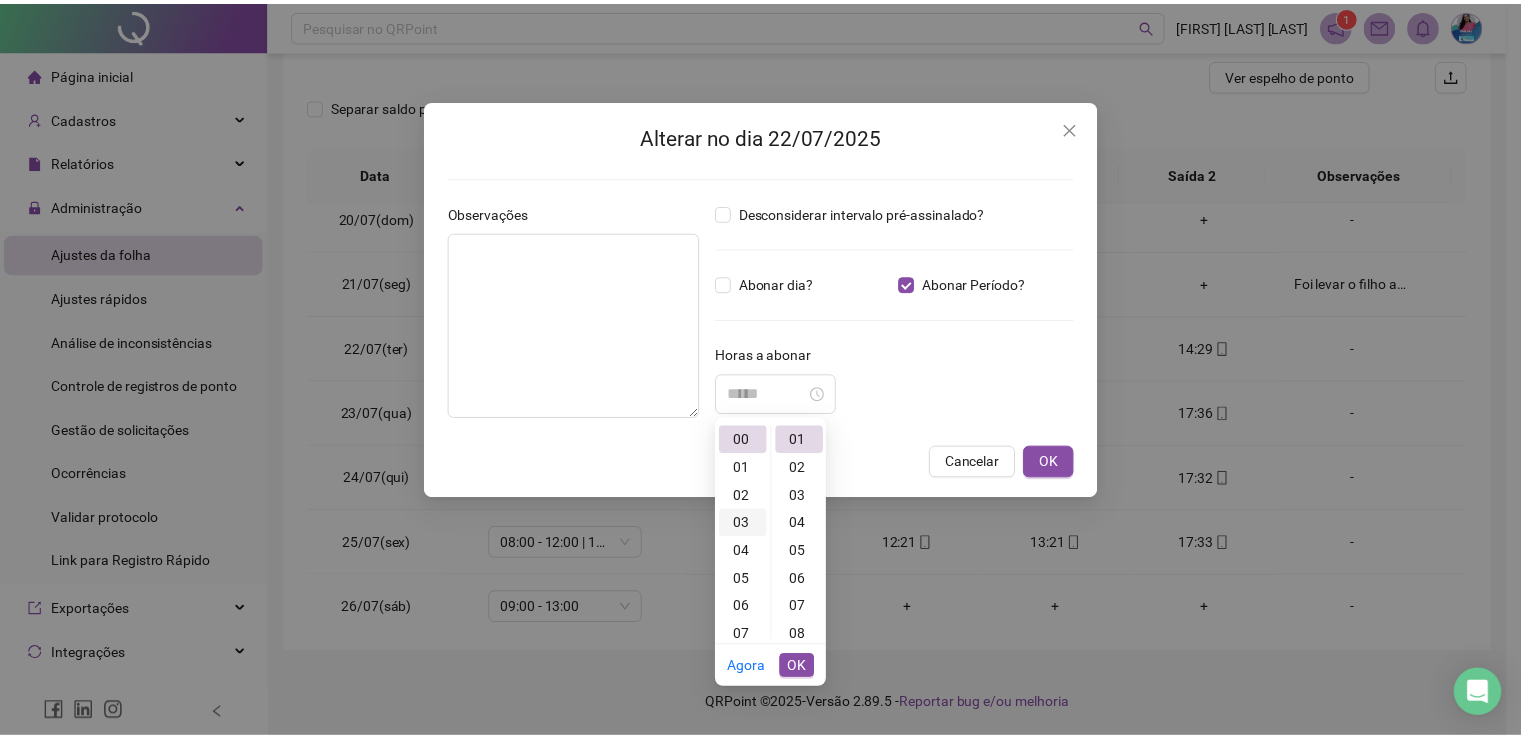 scroll, scrollTop: 84, scrollLeft: 0, axis: vertical 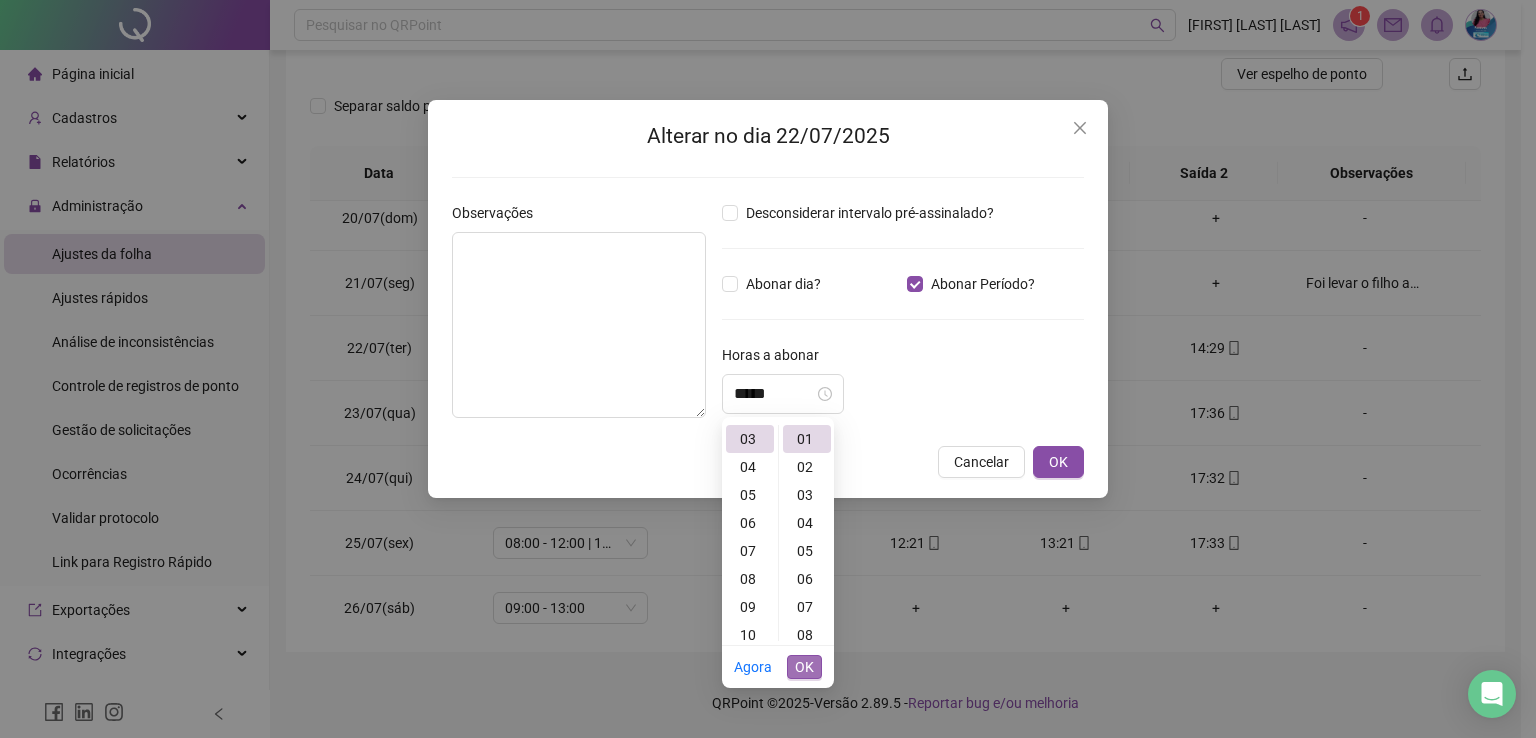 click on "OK" at bounding box center (804, 667) 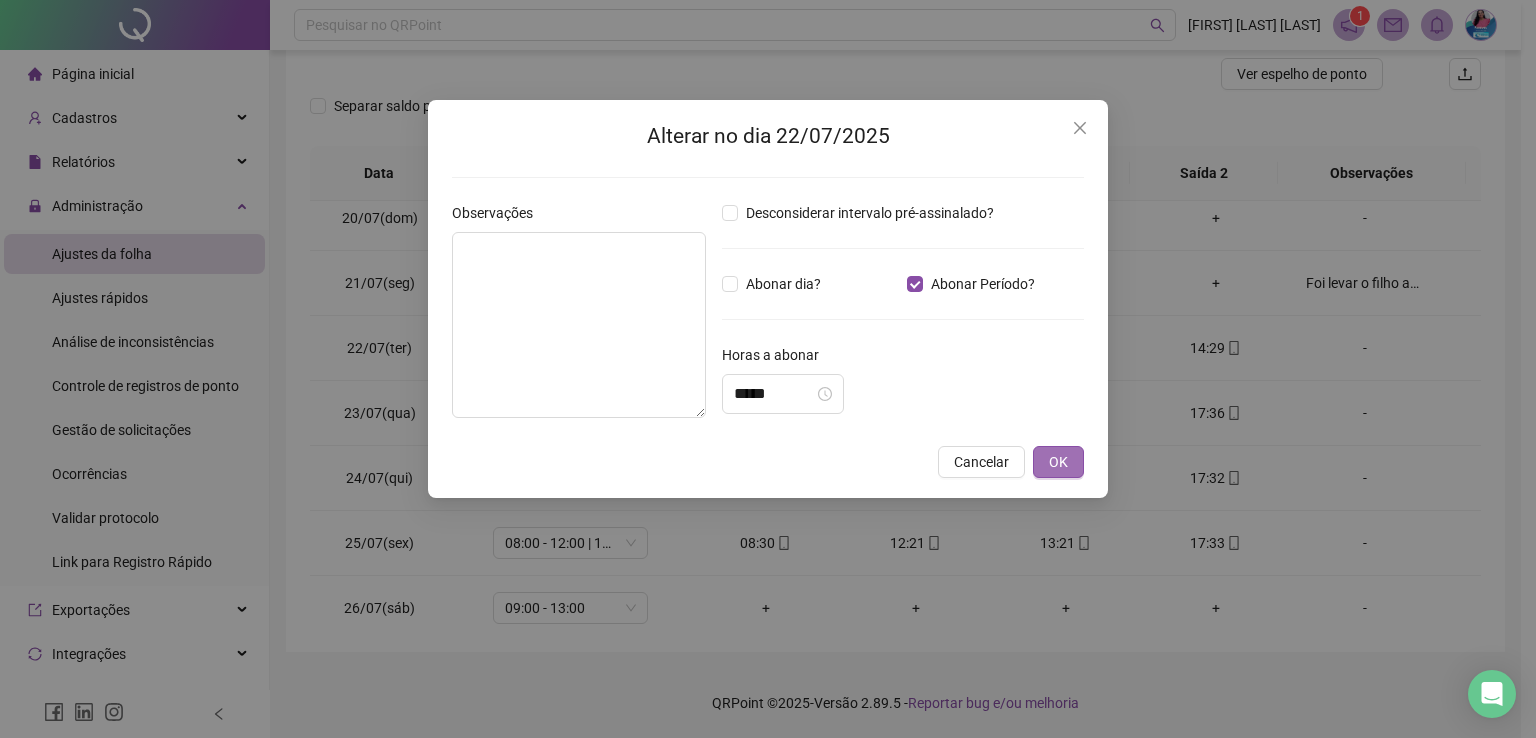 click on "OK" at bounding box center (1058, 462) 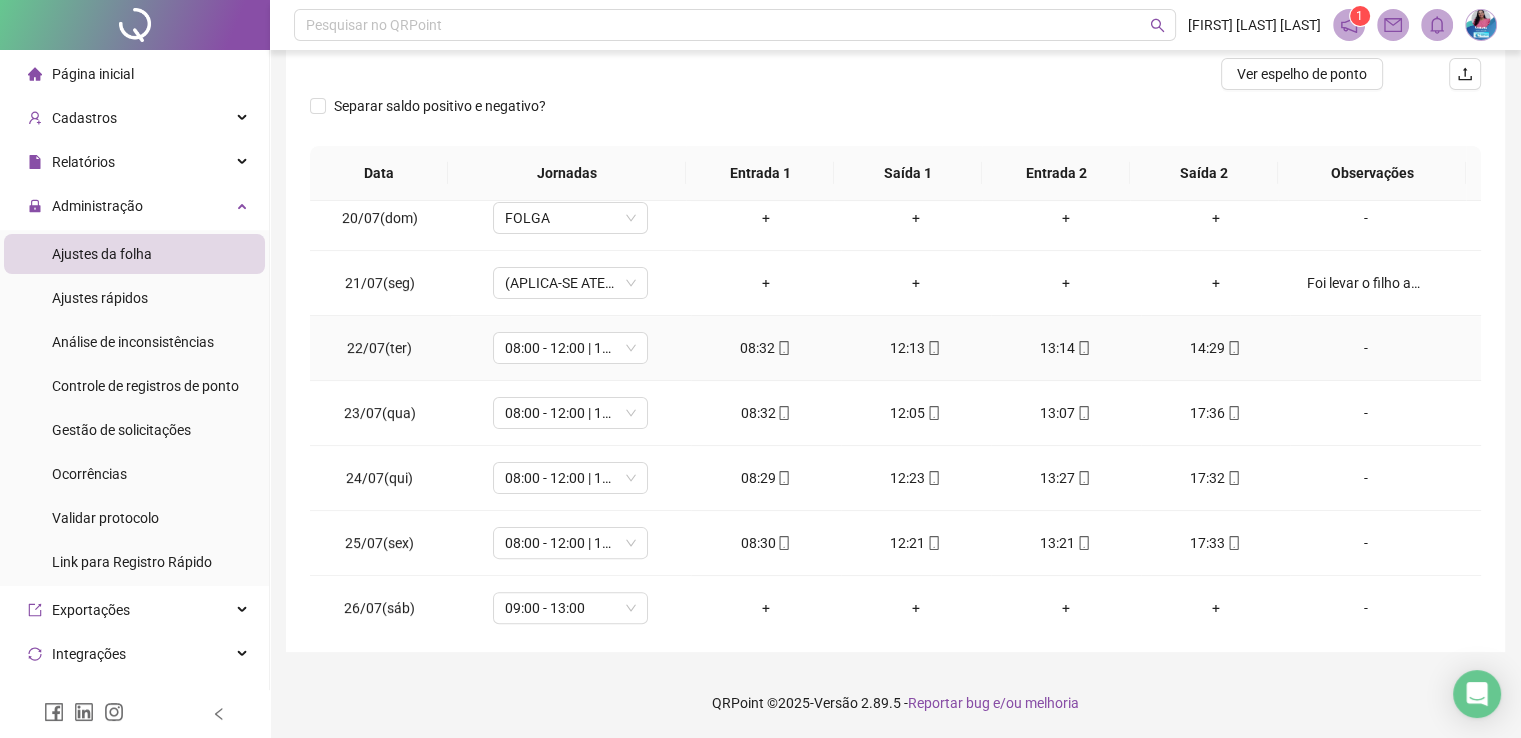 click on "-" at bounding box center (1365, 348) 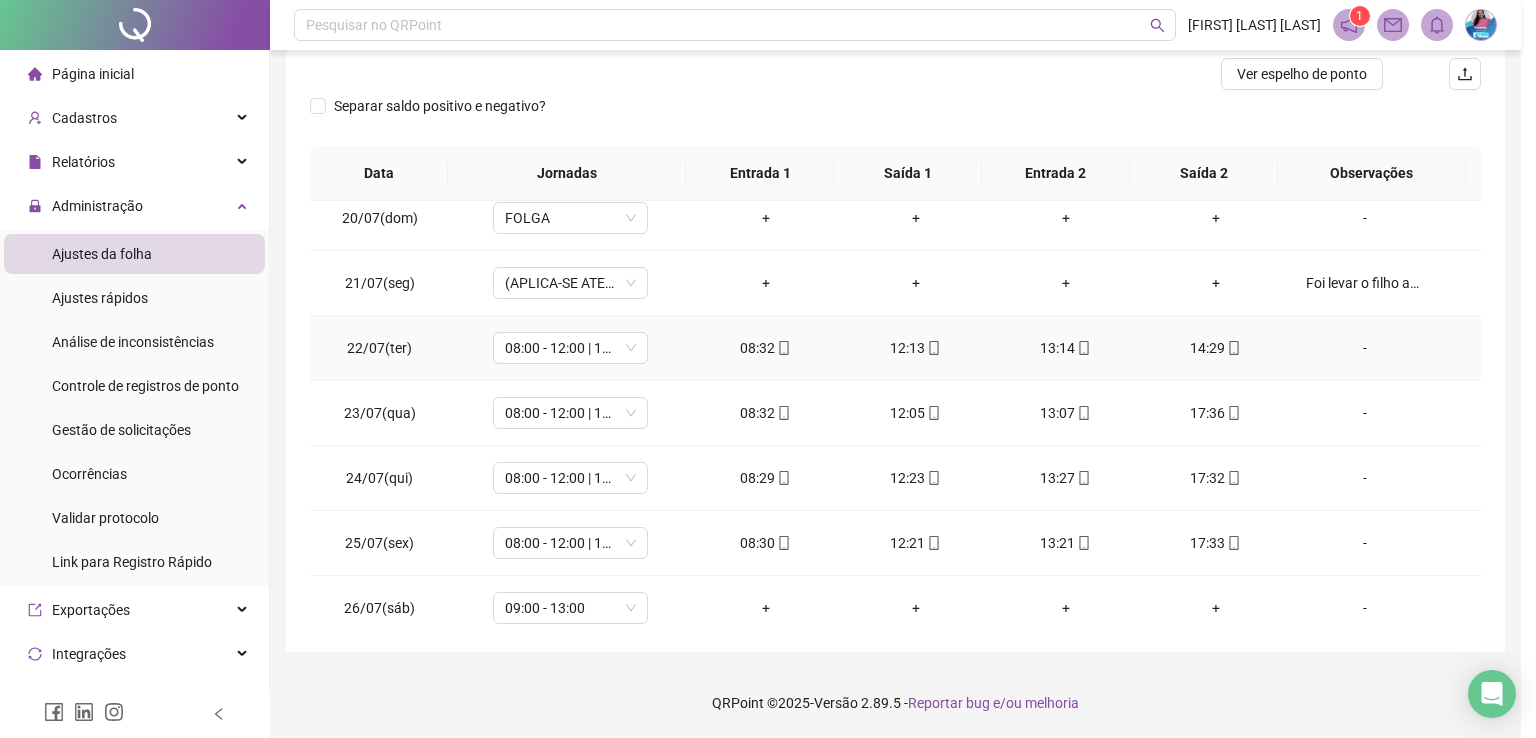type on "*****" 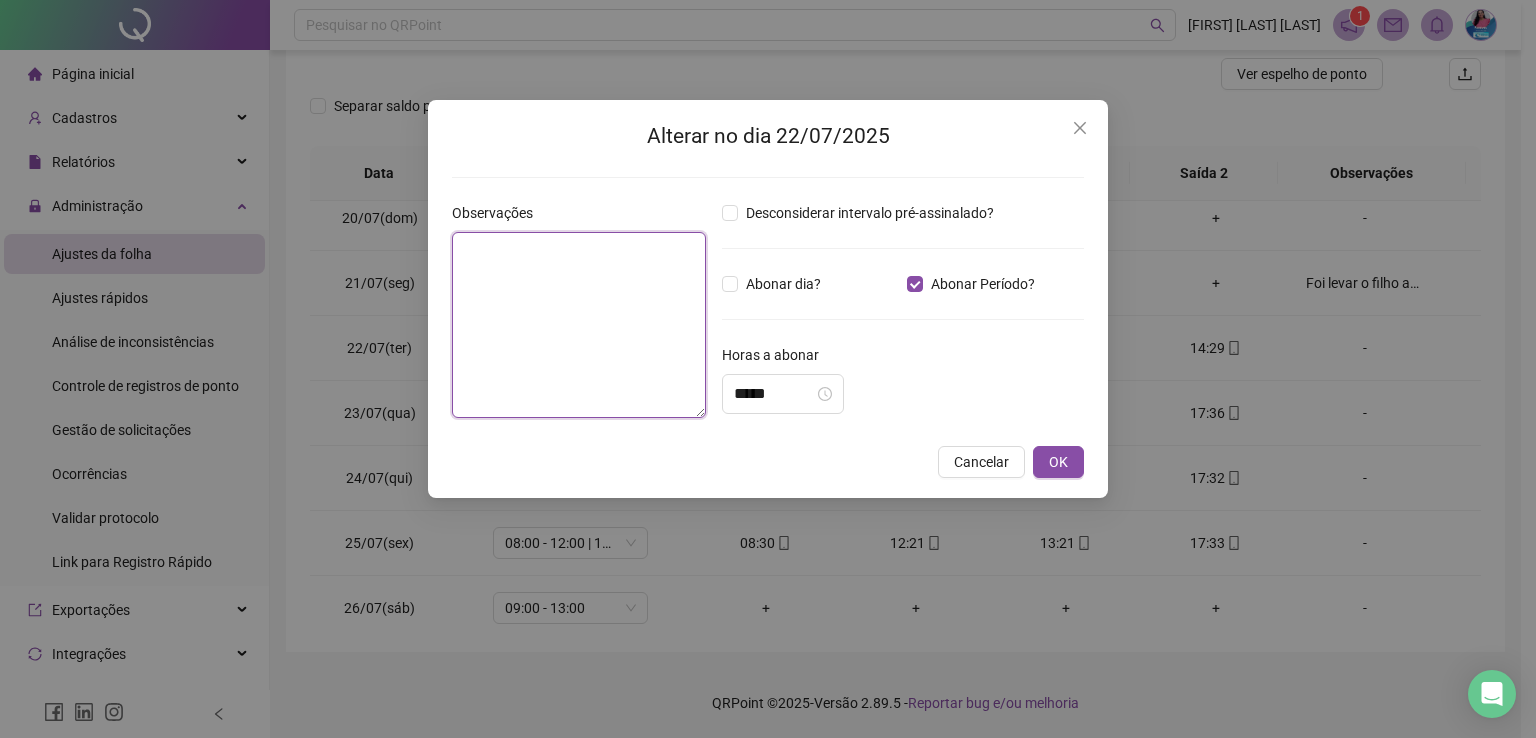 click at bounding box center [579, 325] 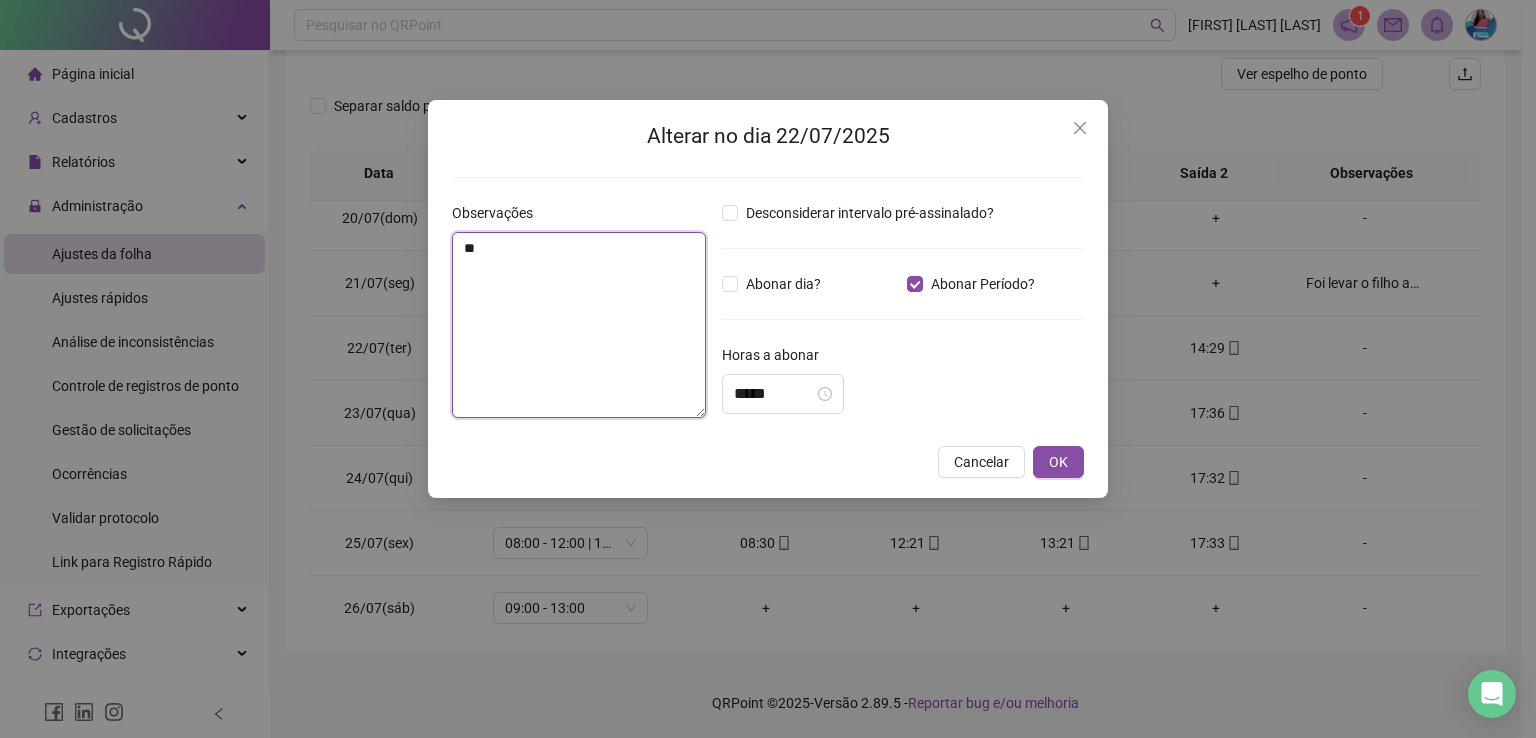 type on "*" 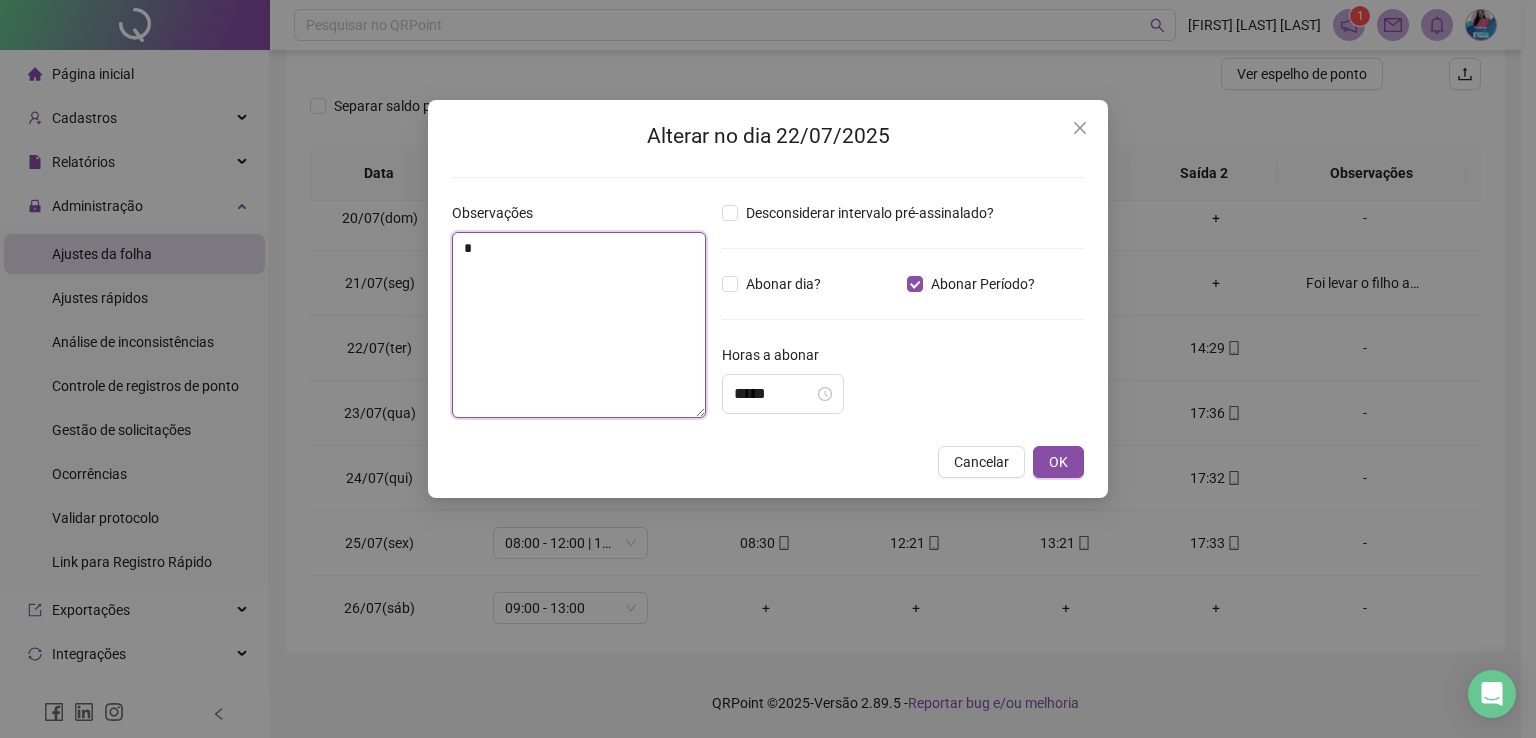 type 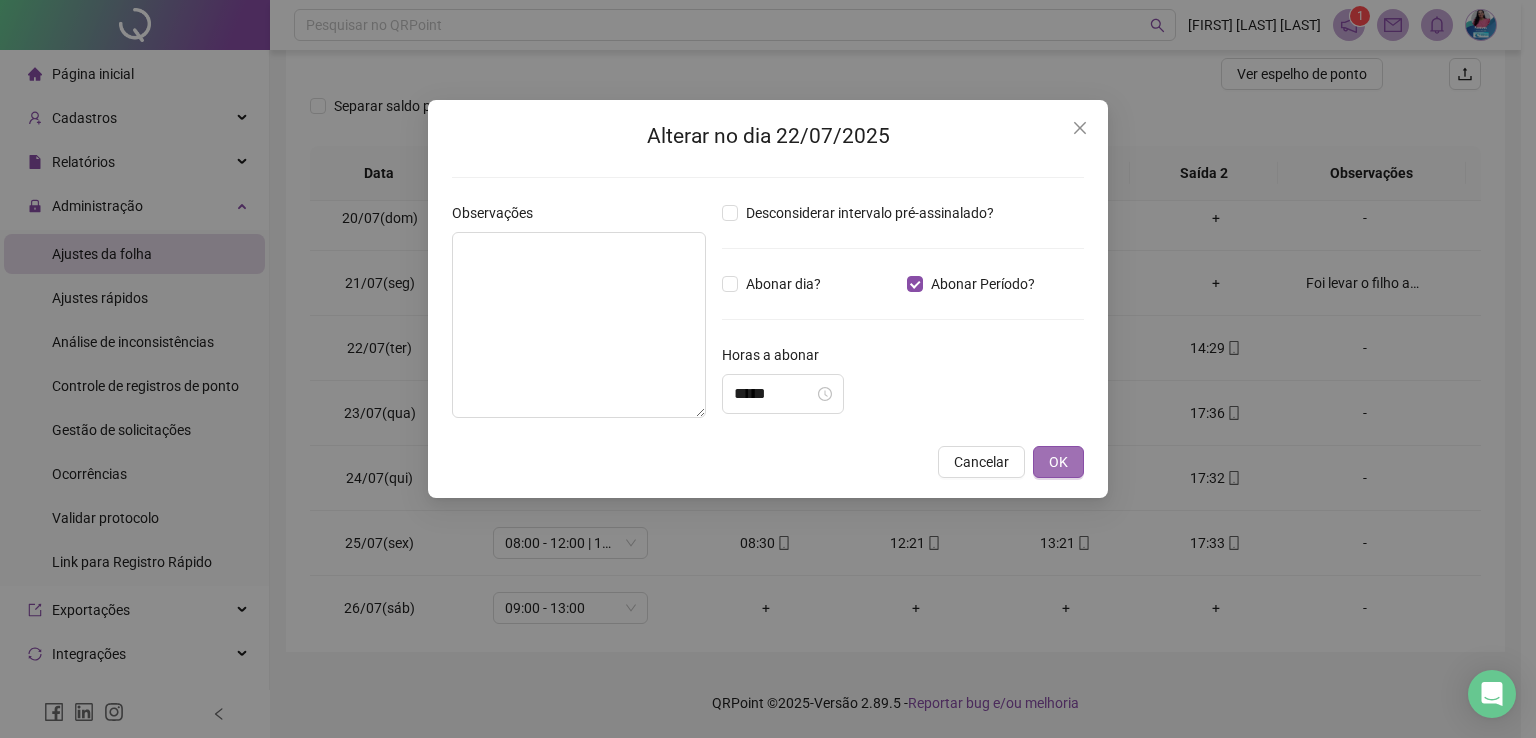 click on "OK" at bounding box center [1058, 462] 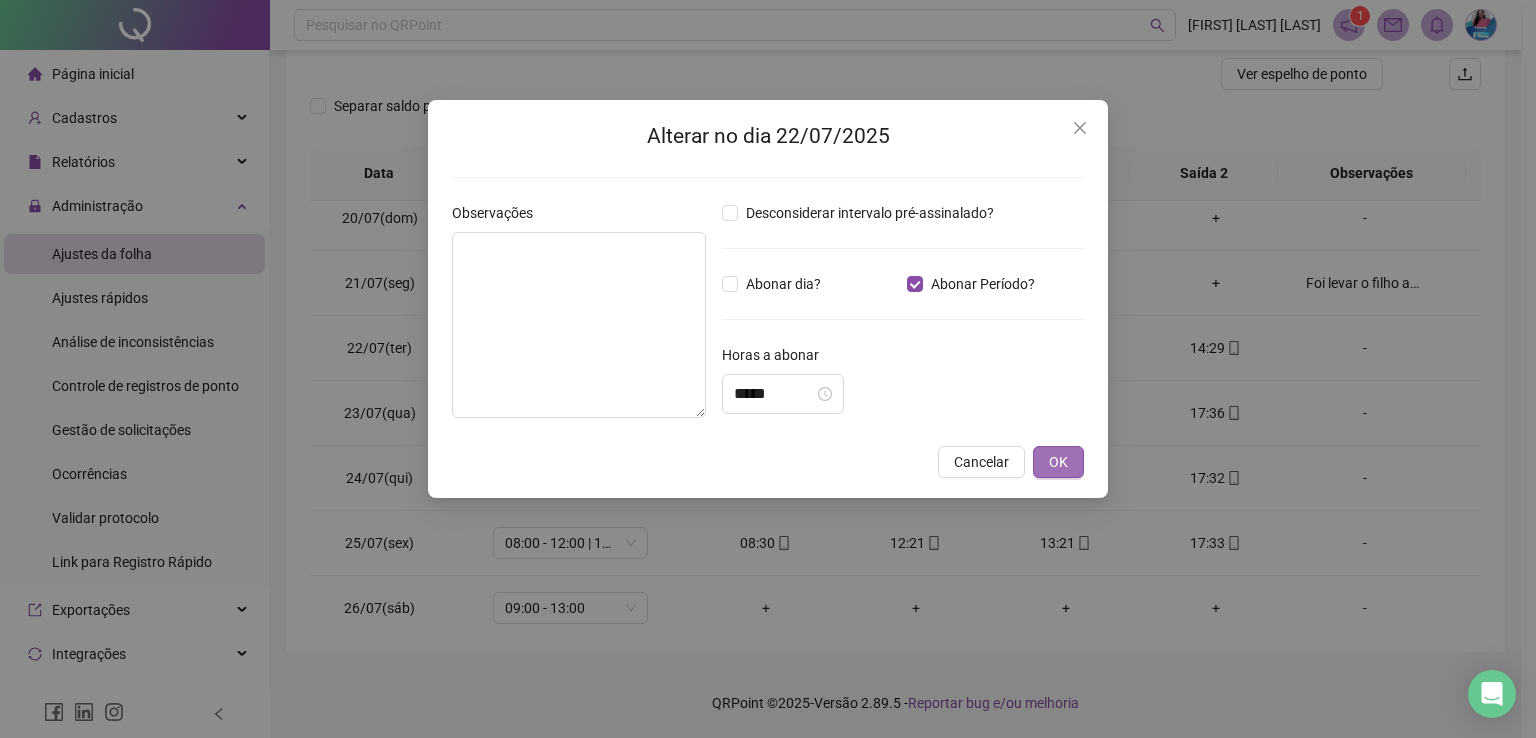 click on "Alterar no dia   22/07/2025 Observações Desconsiderar intervalo pré-assinalado? Abonar dia? Abonar Período? Horas a abonar ***** Aplicar regime de compensação Cancelar OK" at bounding box center (768, 369) 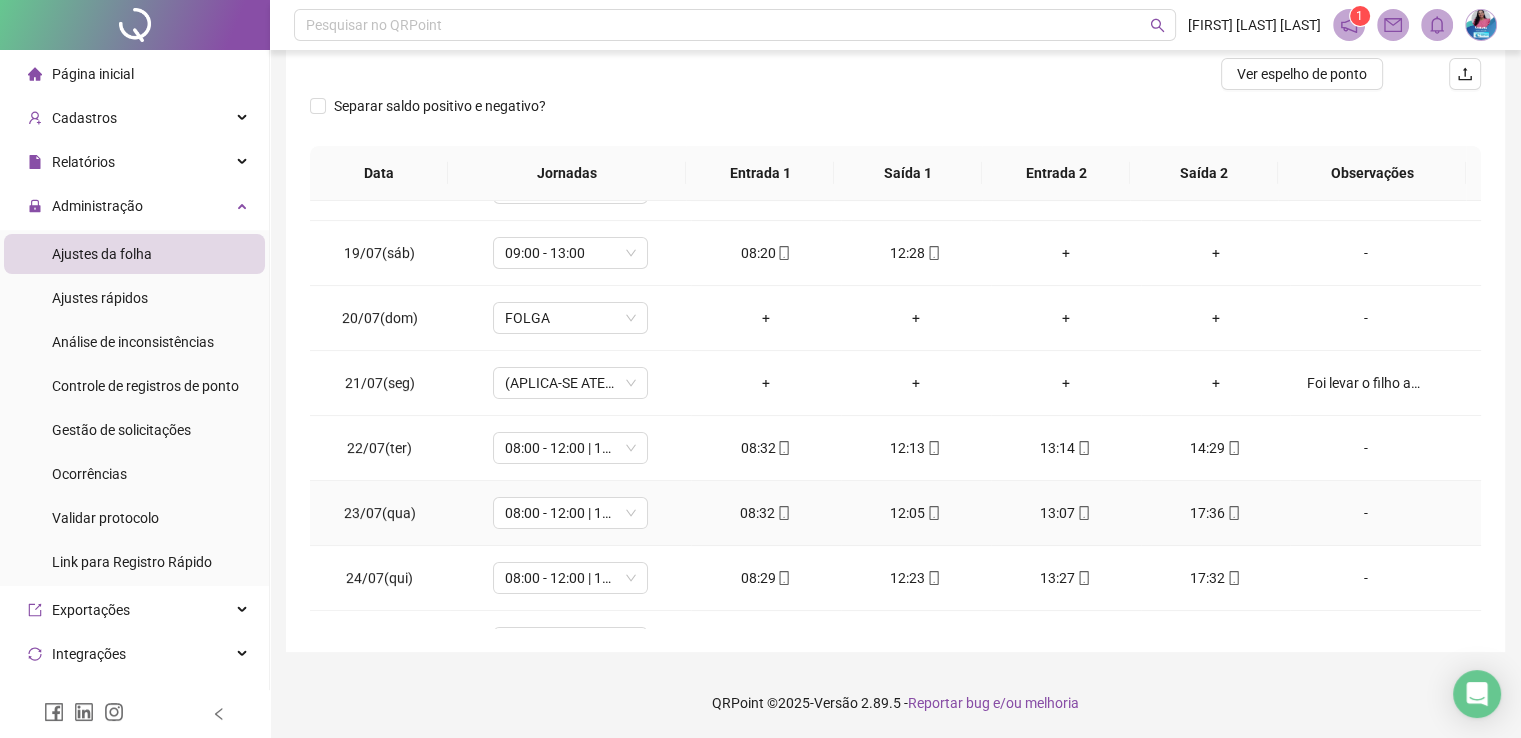 scroll, scrollTop: 300, scrollLeft: 0, axis: vertical 